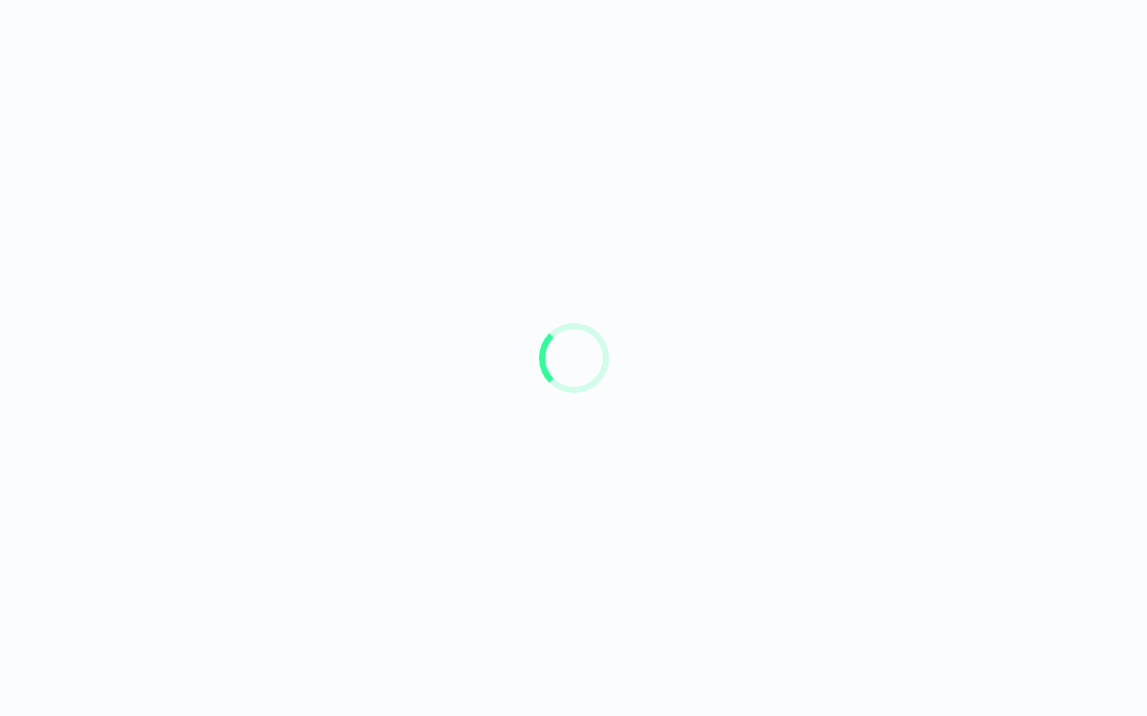 scroll, scrollTop: 0, scrollLeft: 0, axis: both 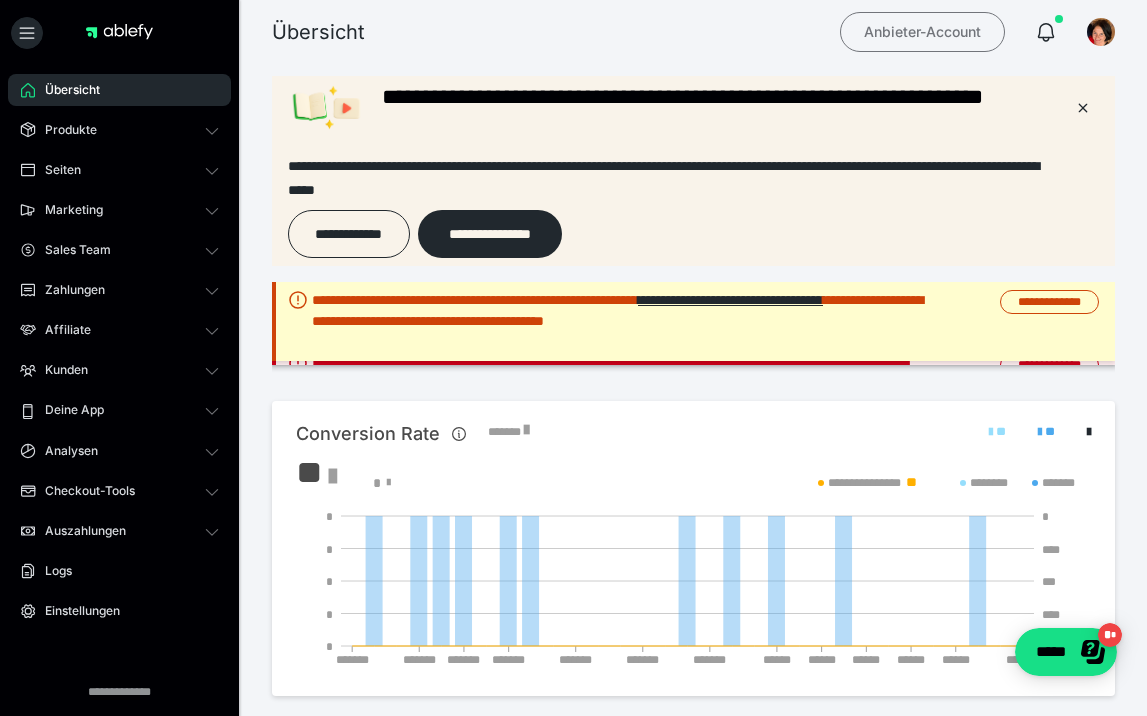 click on "Anbieter-Account" at bounding box center (922, 32) 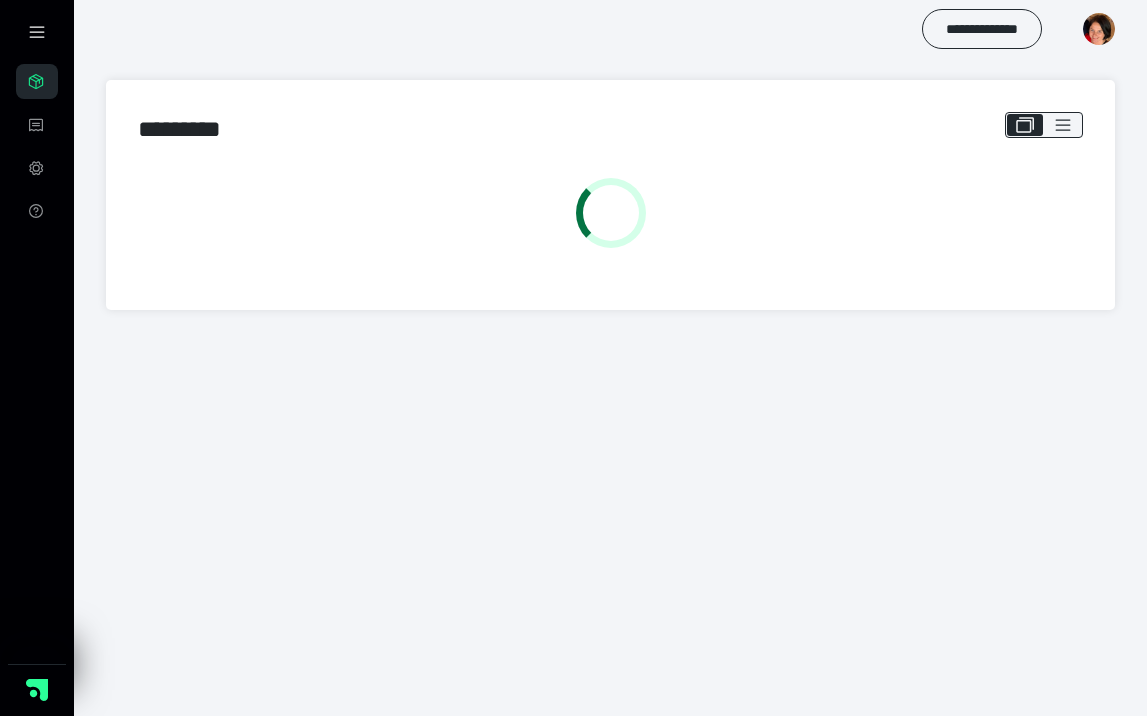 scroll, scrollTop: 0, scrollLeft: 0, axis: both 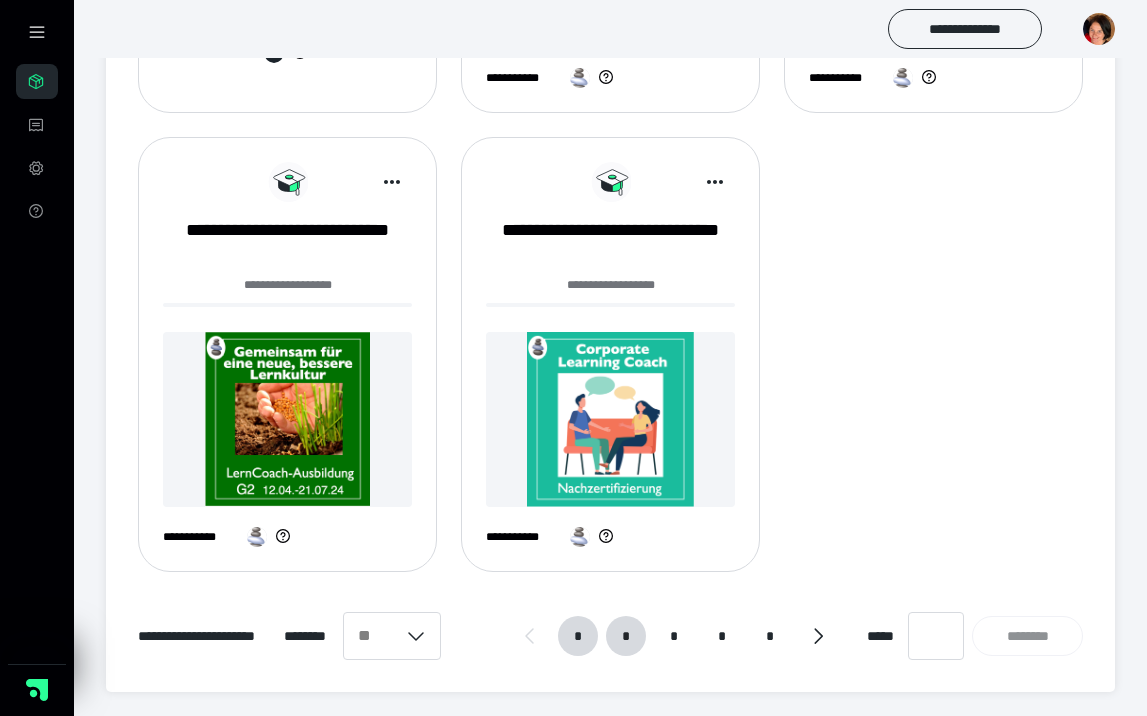 click on "*" at bounding box center [626, 636] 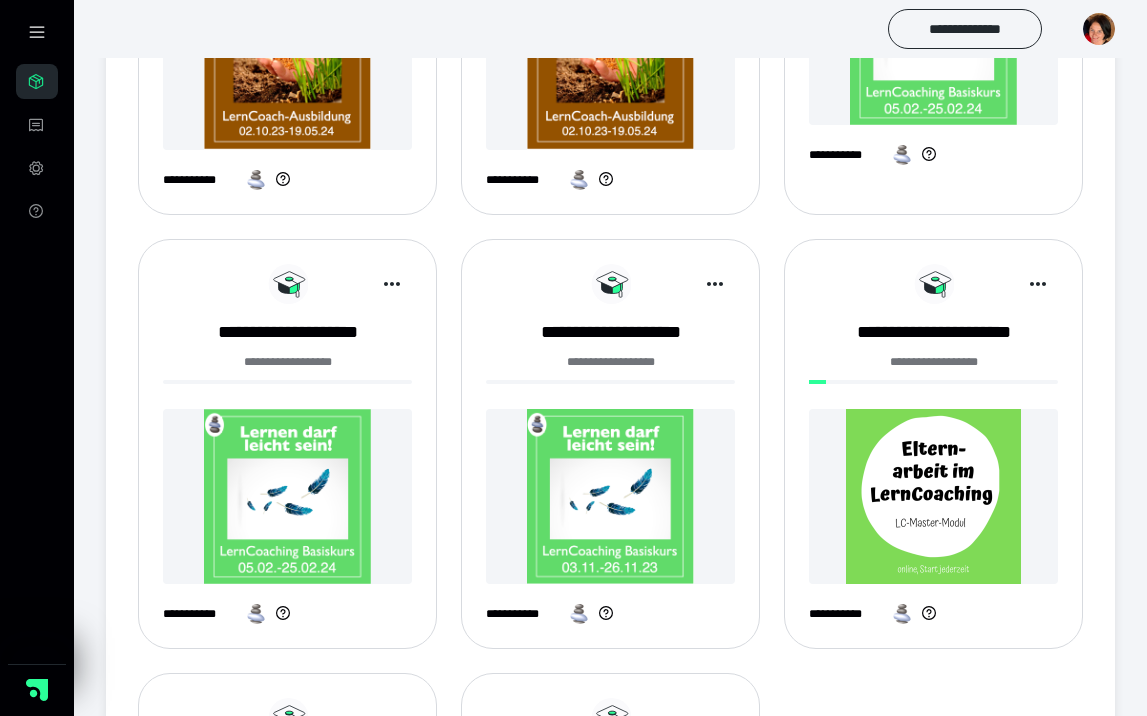 scroll, scrollTop: 1070, scrollLeft: 0, axis: vertical 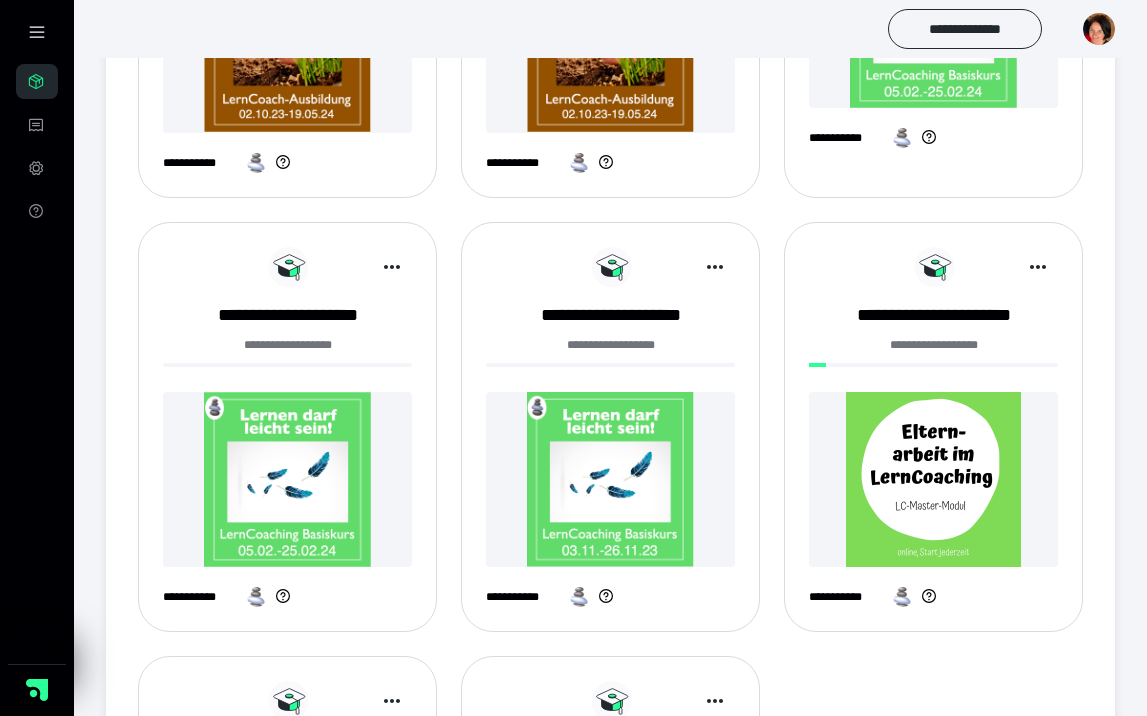 click at bounding box center [933, 479] 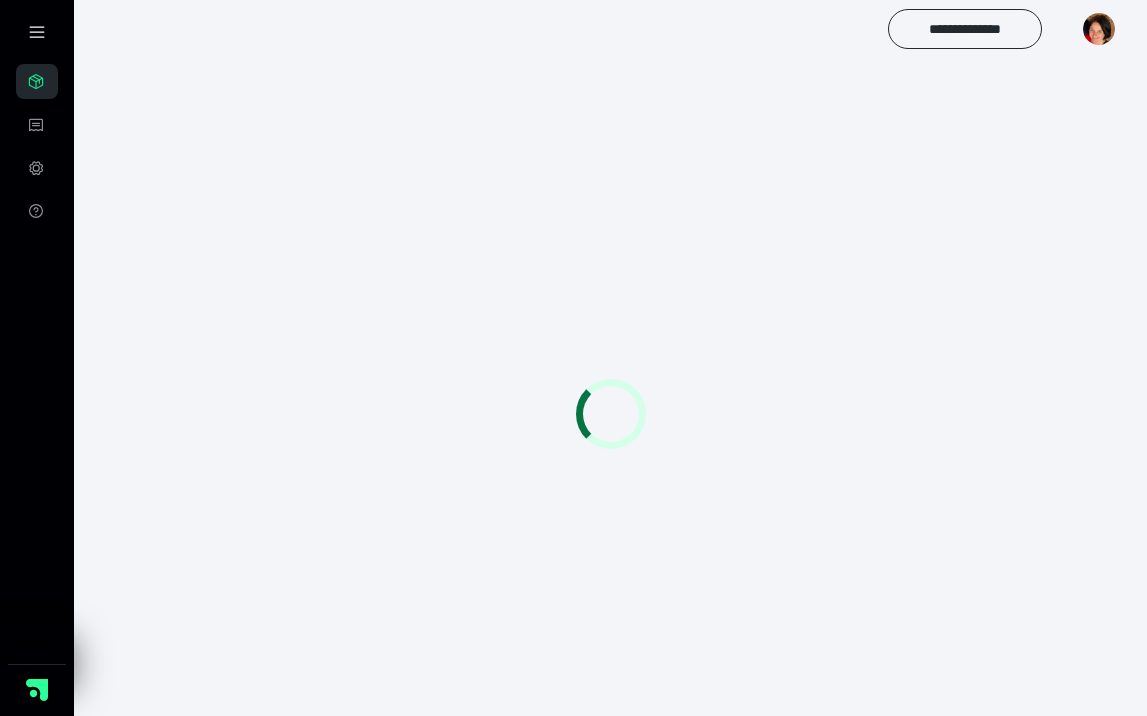 scroll, scrollTop: 0, scrollLeft: 0, axis: both 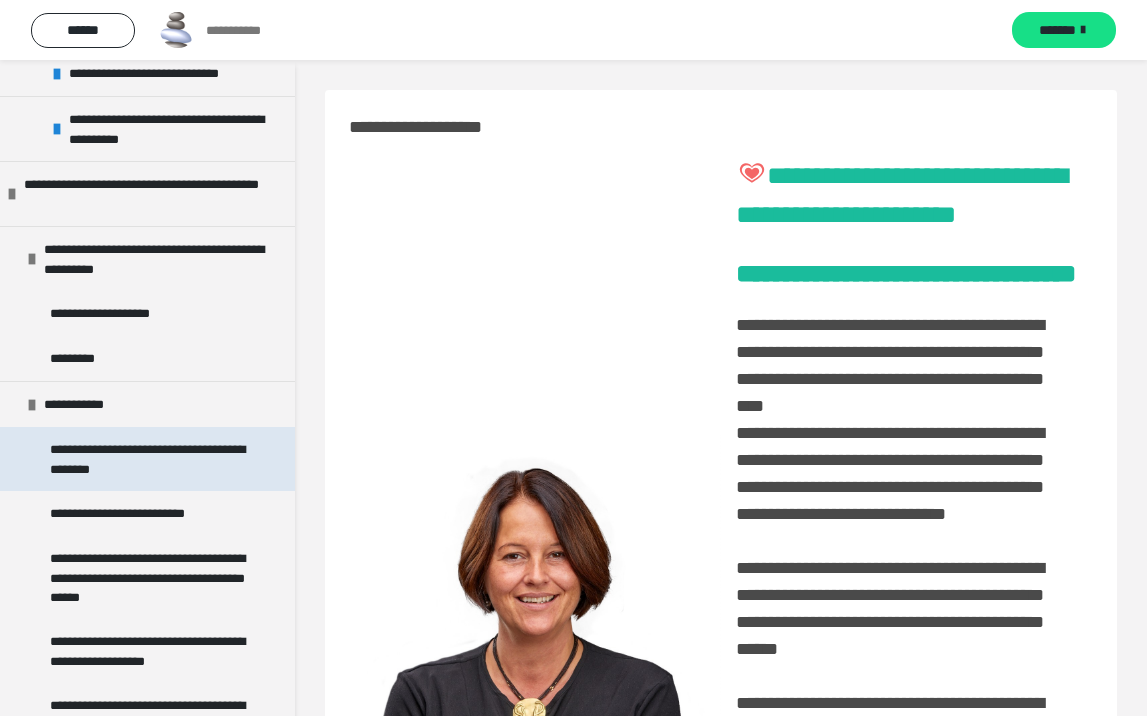 click on "**********" at bounding box center [149, 459] 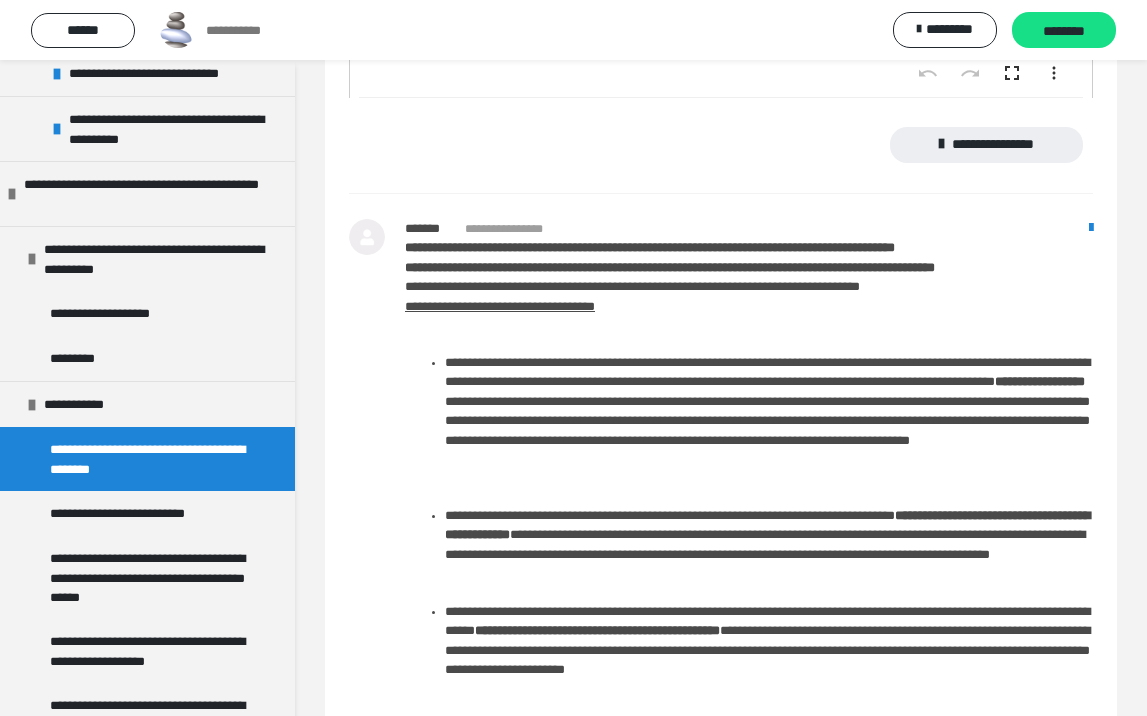 scroll, scrollTop: 819, scrollLeft: 0, axis: vertical 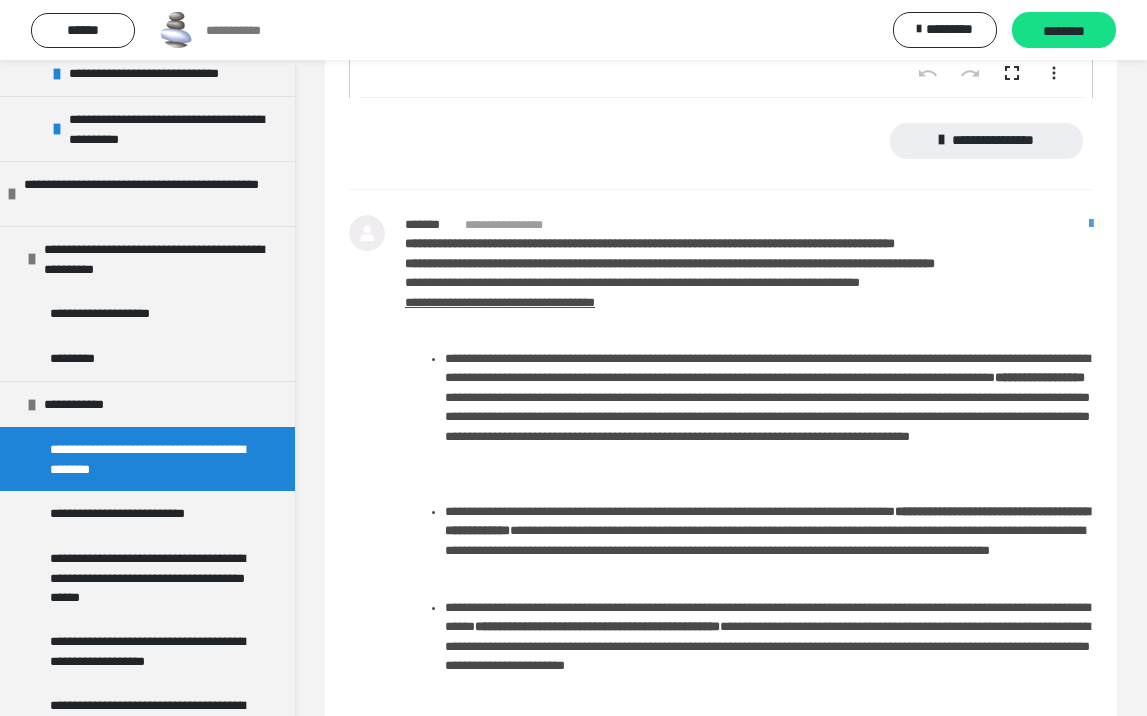 click at bounding box center (1091, 224) 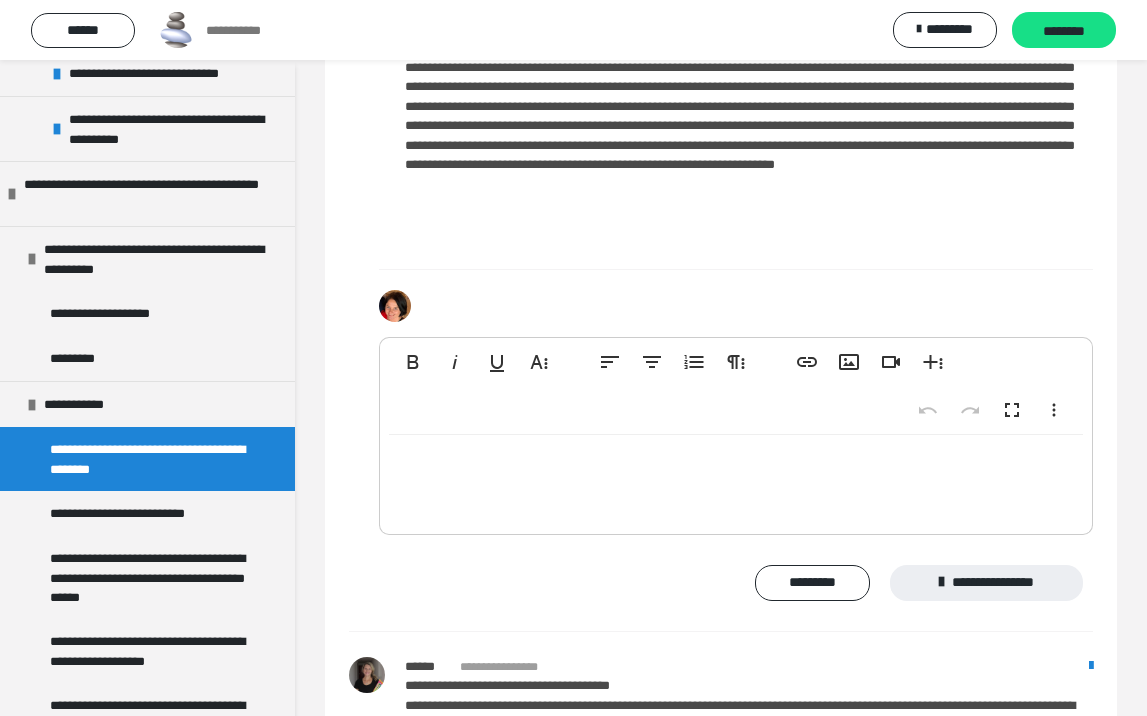 scroll, scrollTop: 2025, scrollLeft: 0, axis: vertical 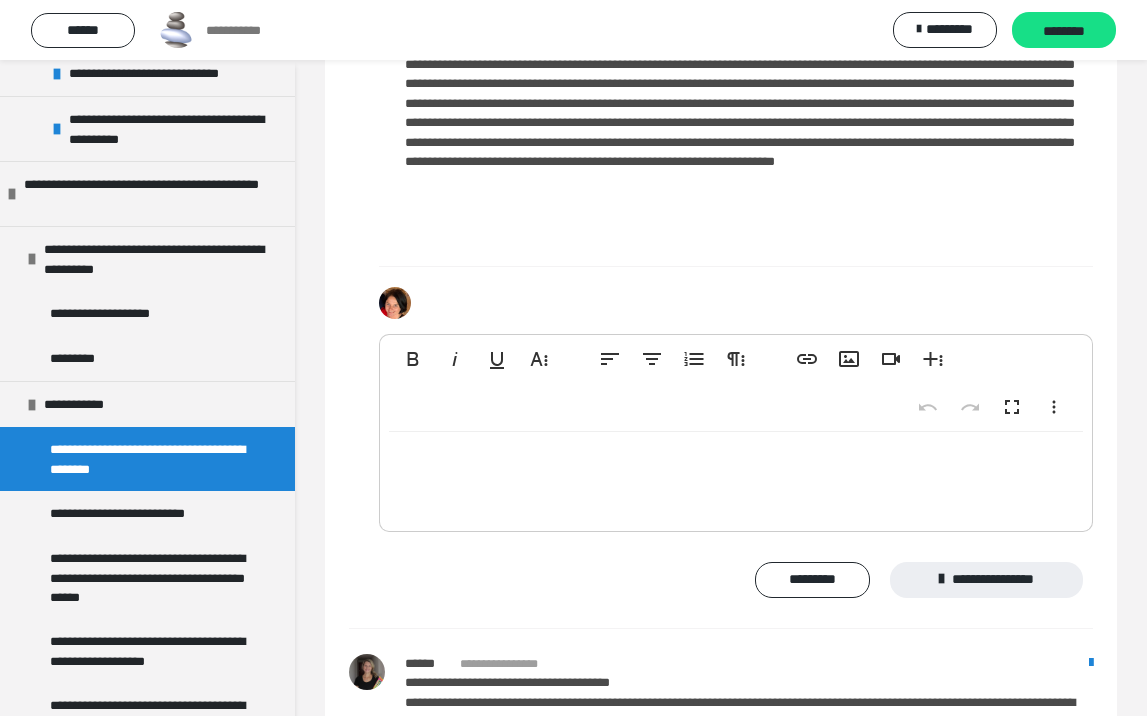 click at bounding box center (736, 477) 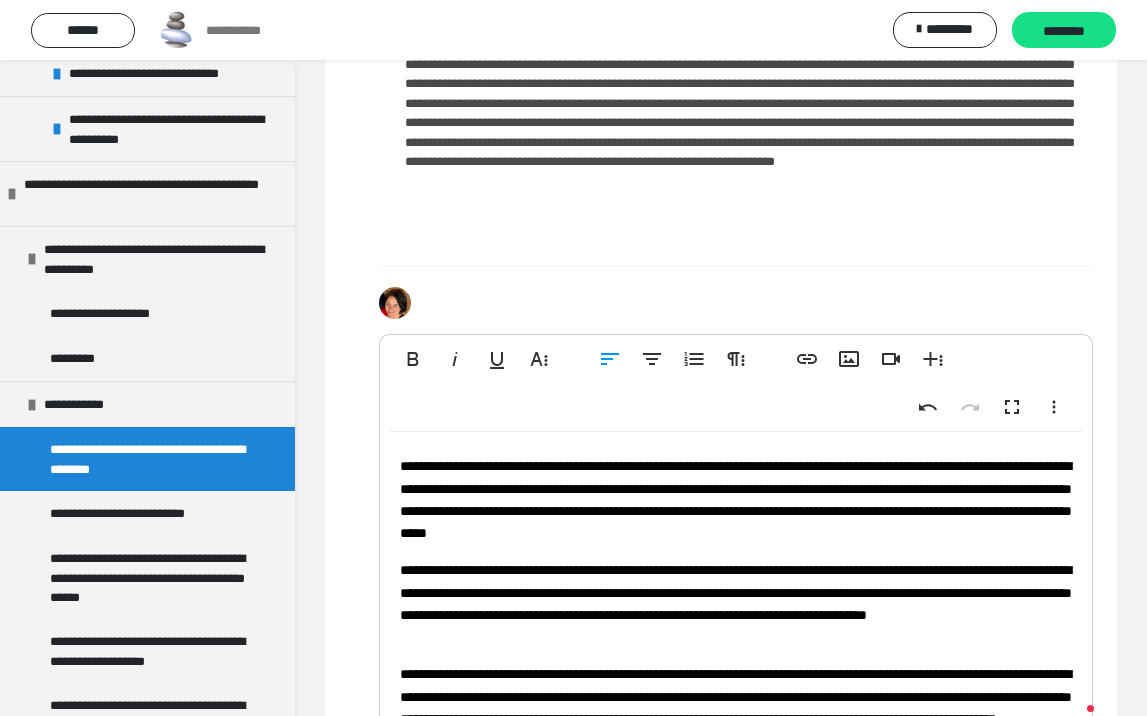 scroll, scrollTop: 143, scrollLeft: 0, axis: vertical 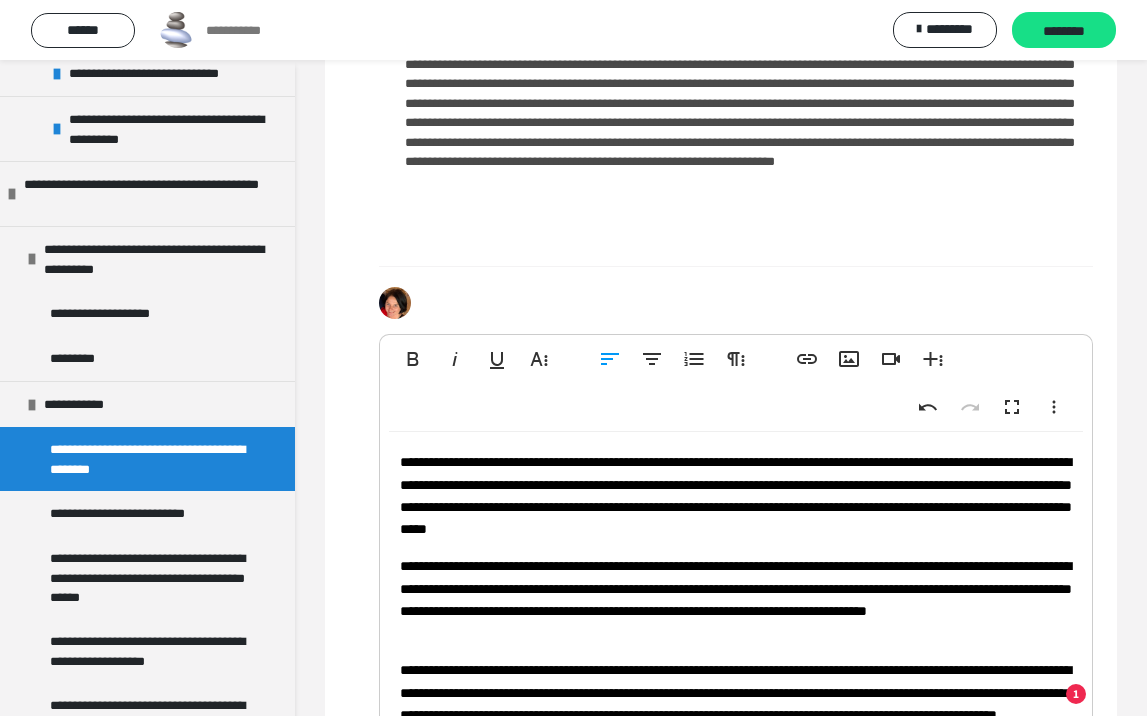 click on "**********" at bounding box center [736, 495] 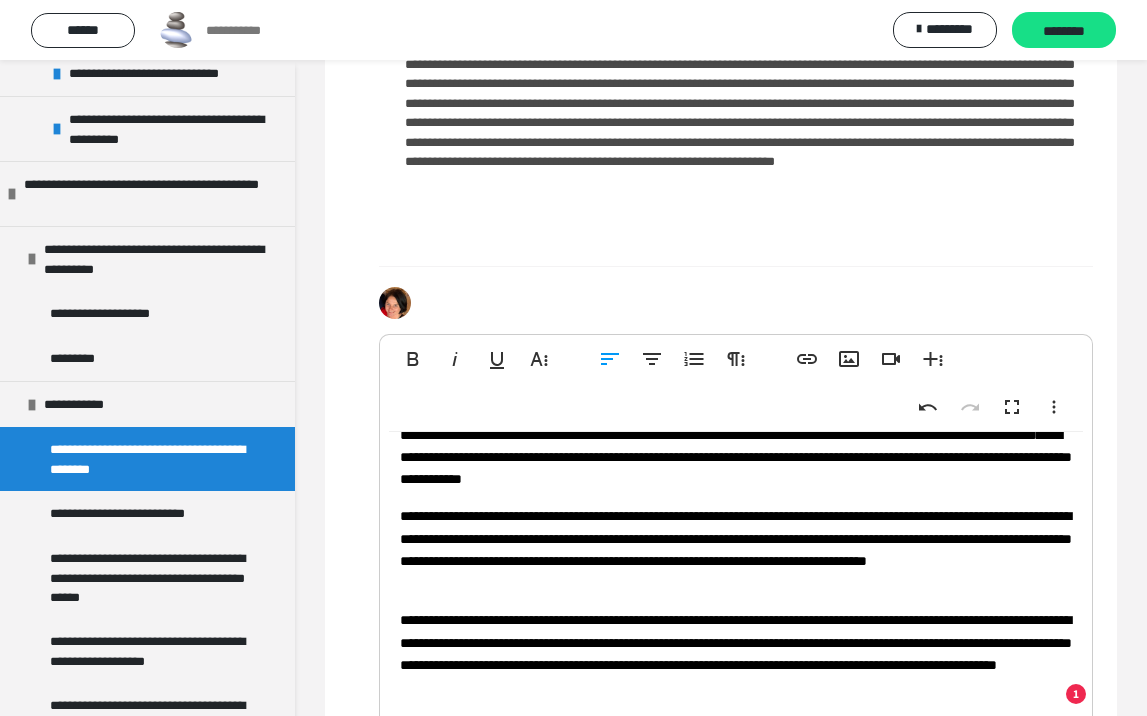 scroll, scrollTop: 193, scrollLeft: 0, axis: vertical 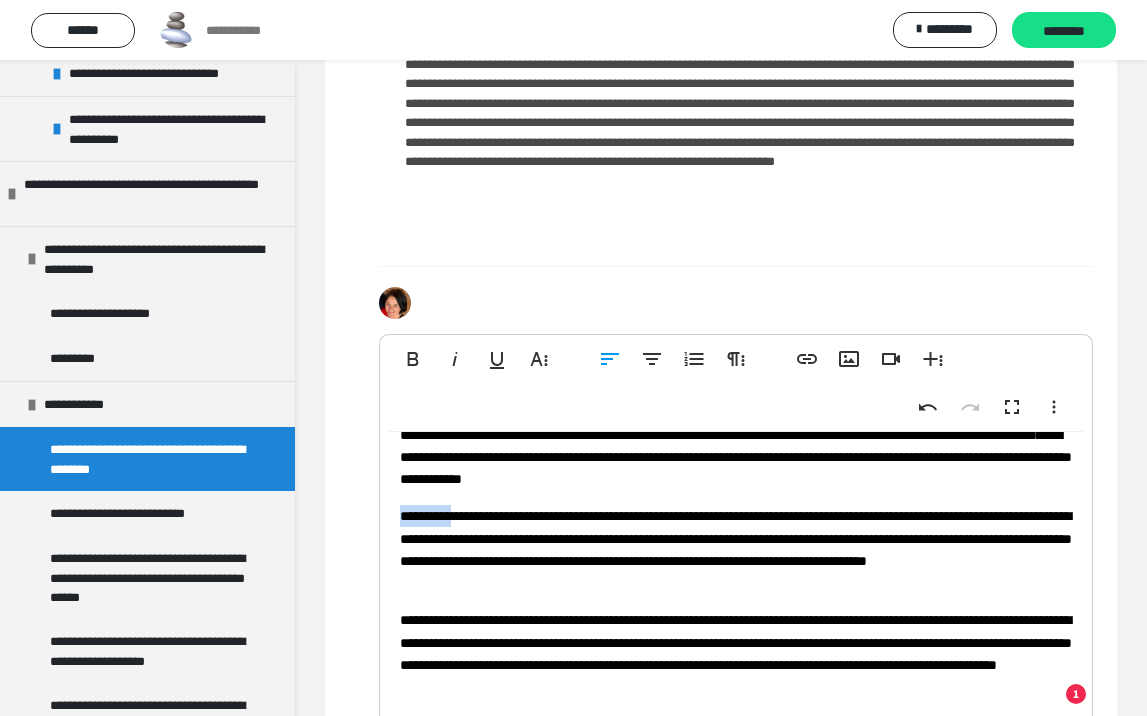 drag, startPoint x: 400, startPoint y: 577, endPoint x: 469, endPoint y: 575, distance: 69.02898 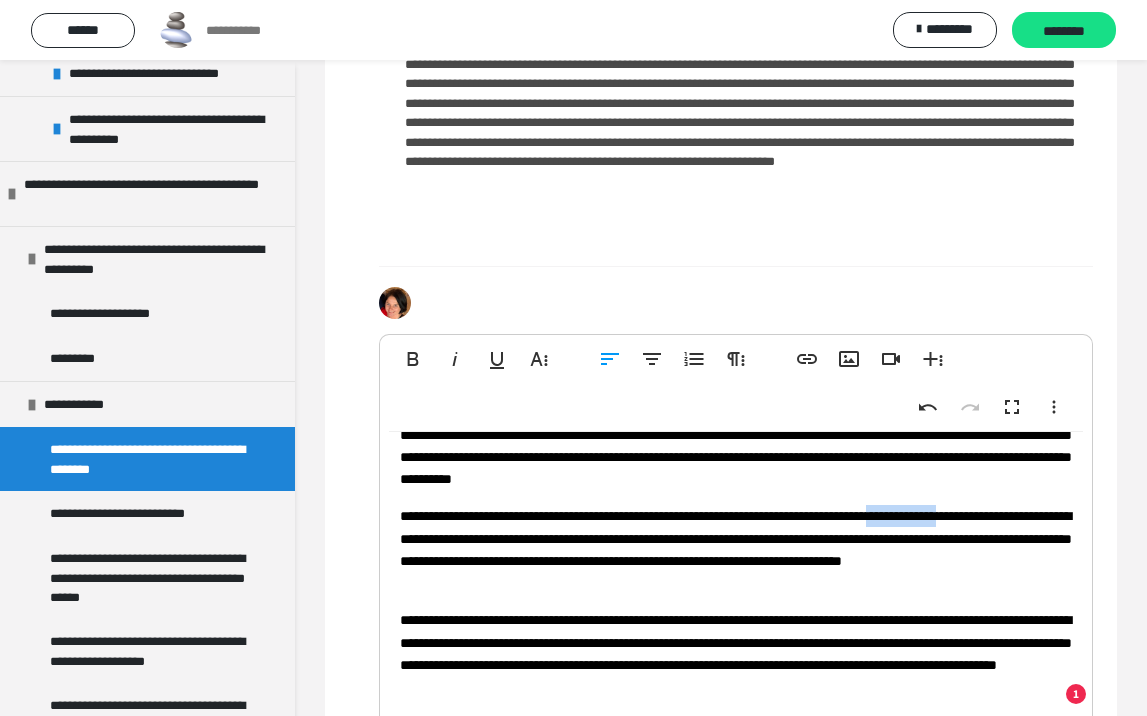 drag, startPoint x: 992, startPoint y: 583, endPoint x: 453, endPoint y: 603, distance: 539.3709 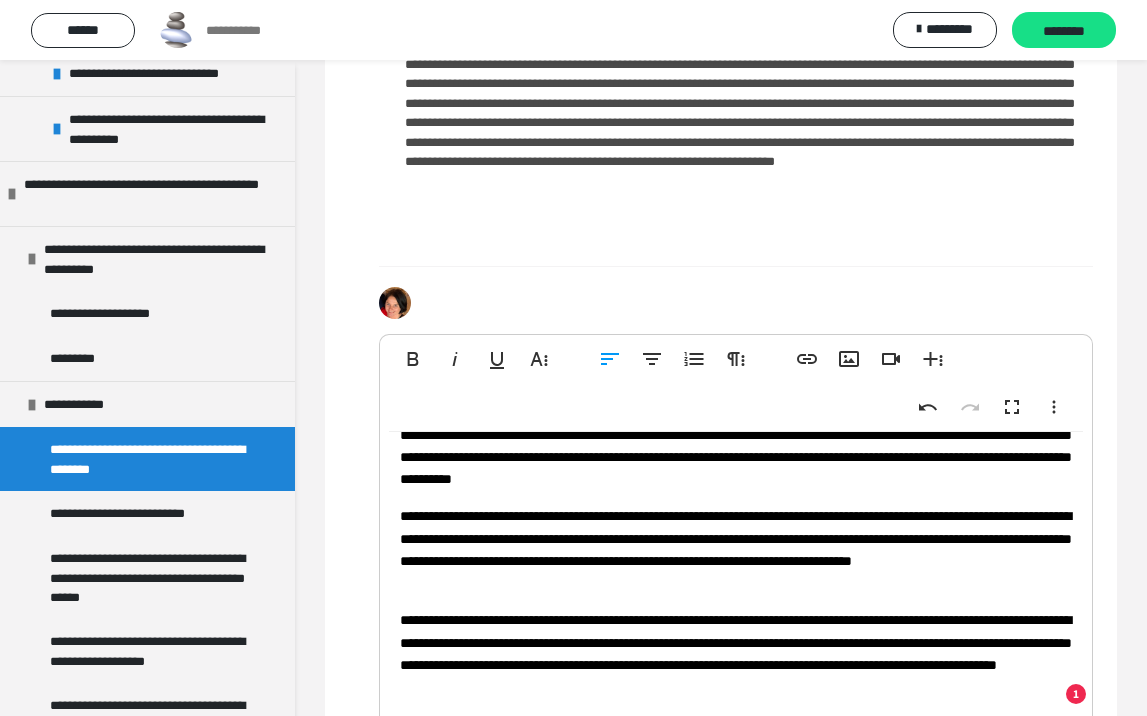 click on "**********" at bounding box center (736, 549) 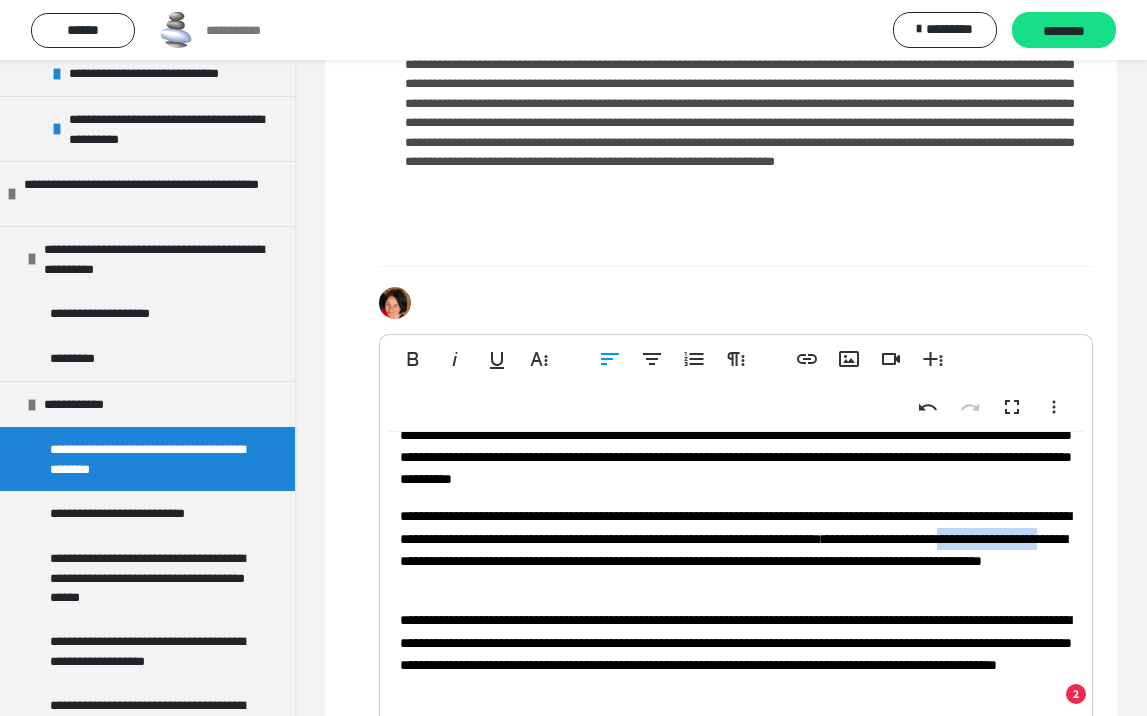 drag, startPoint x: 641, startPoint y: 620, endPoint x: 766, endPoint y: 614, distance: 125.14392 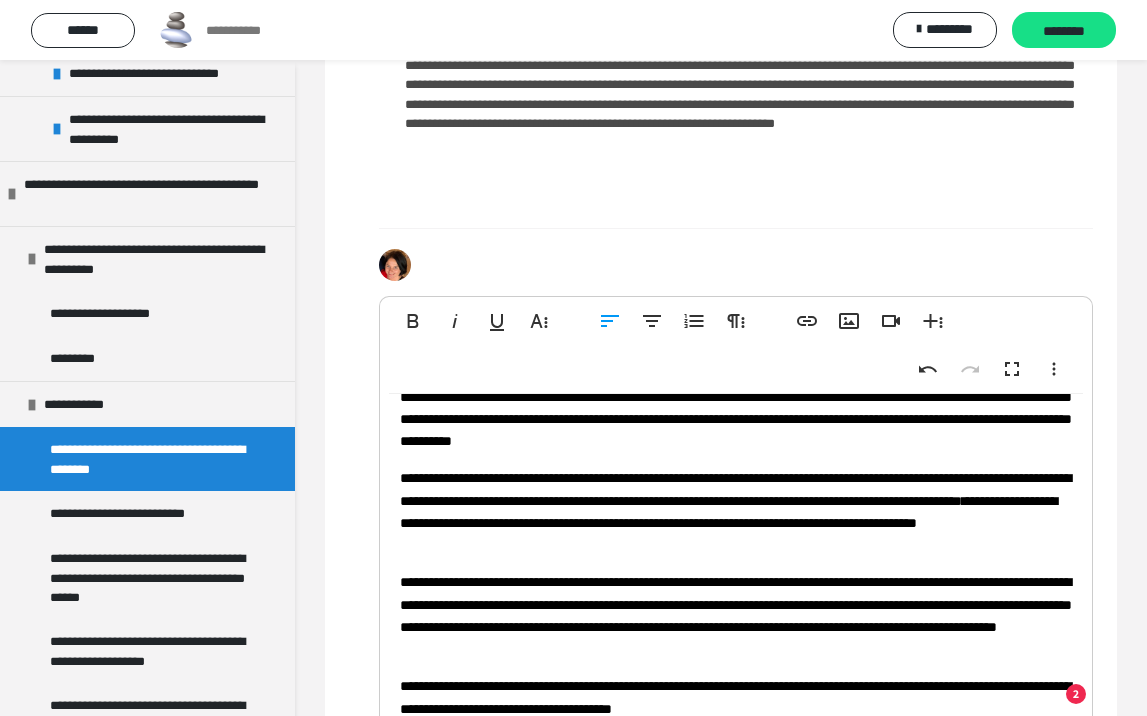 scroll, scrollTop: 2065, scrollLeft: 0, axis: vertical 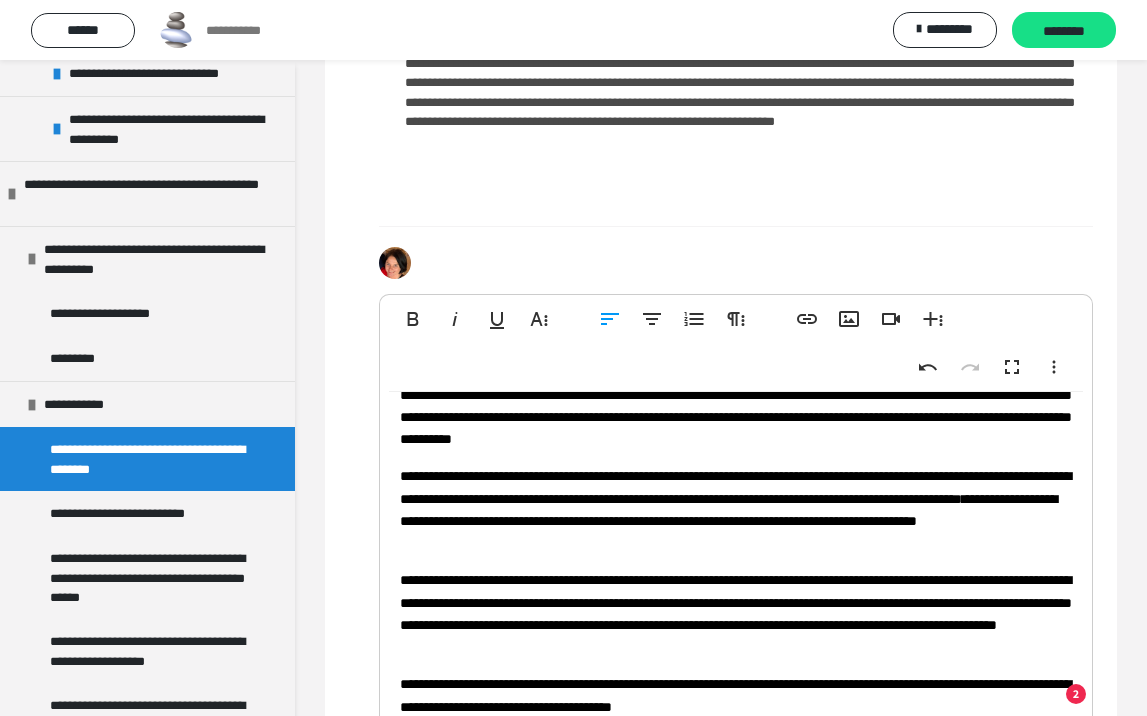 click on "**********" at bounding box center [736, 509] 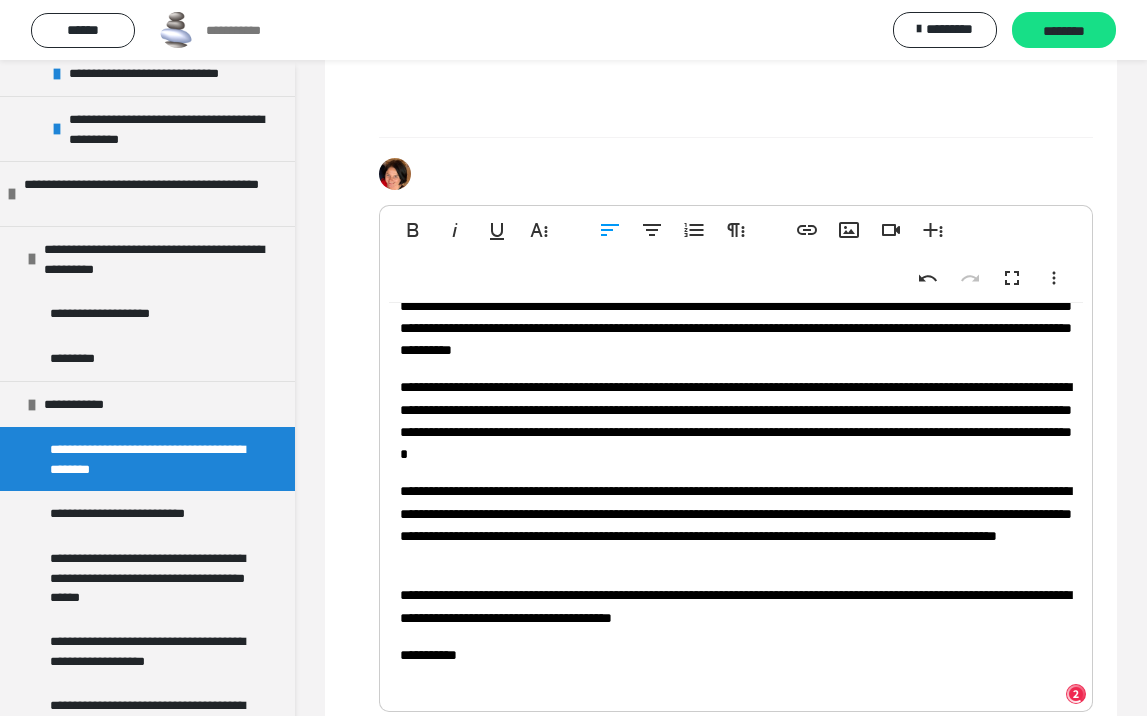 scroll, scrollTop: 2164, scrollLeft: 0, axis: vertical 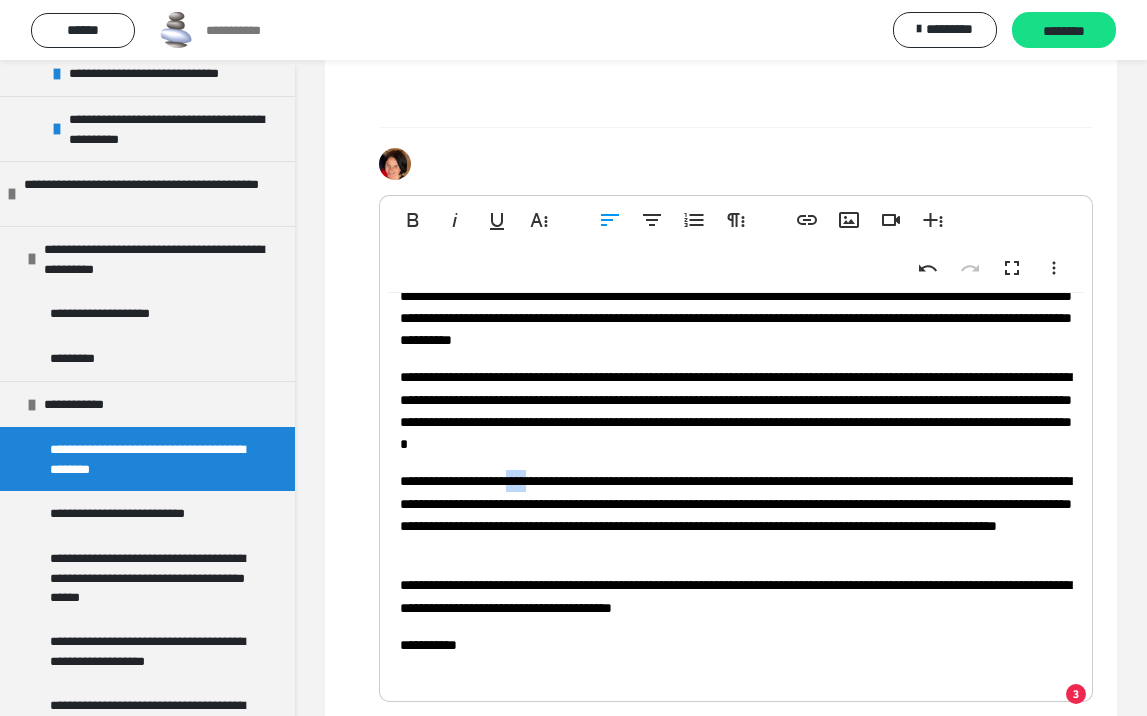 drag, startPoint x: 539, startPoint y: 539, endPoint x: 568, endPoint y: 539, distance: 29 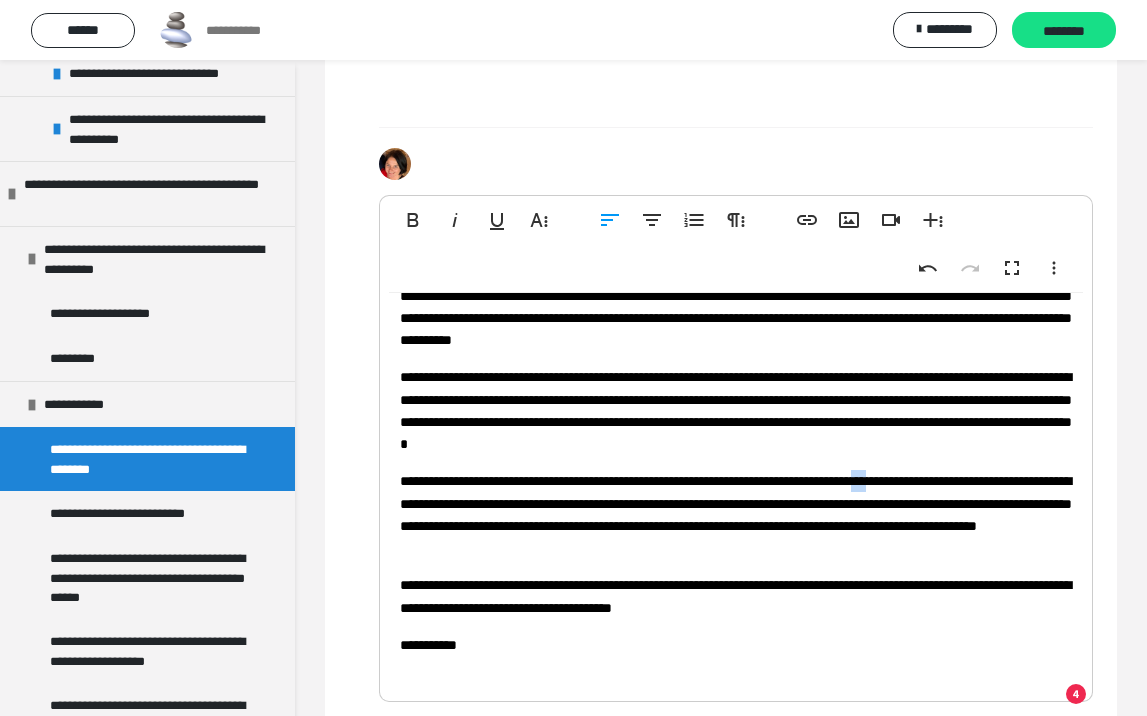 drag, startPoint x: 1003, startPoint y: 543, endPoint x: 1017, endPoint y: 543, distance: 14 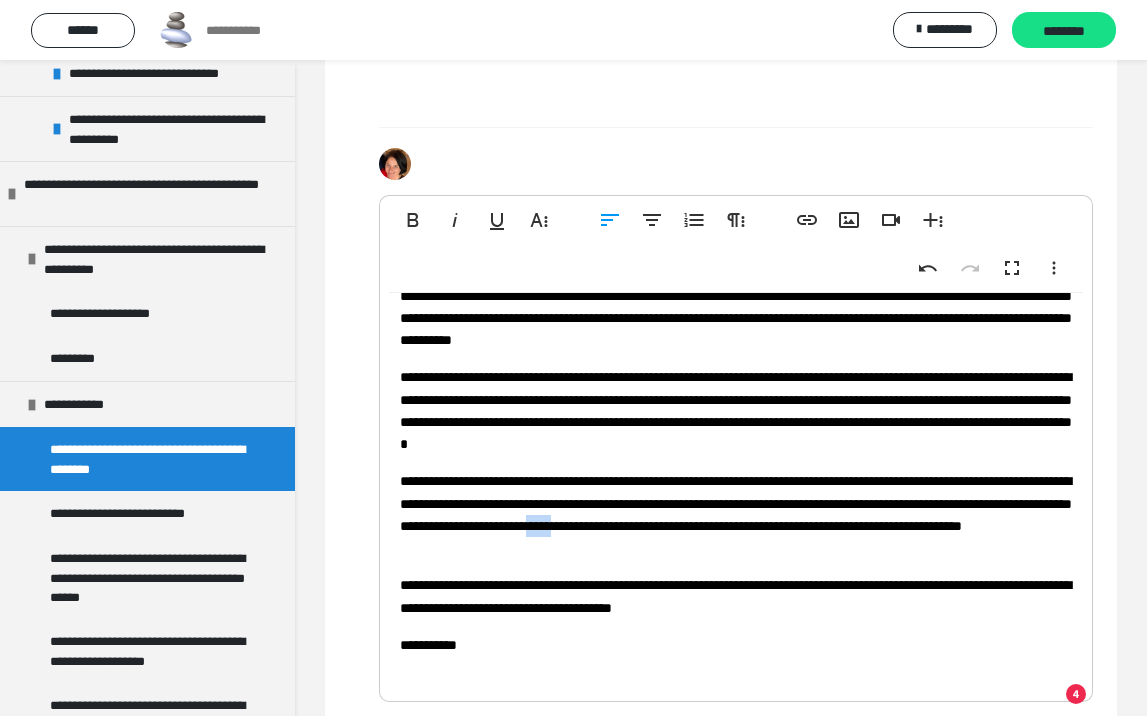 drag, startPoint x: 398, startPoint y: 606, endPoint x: 441, endPoint y: 604, distance: 43.046486 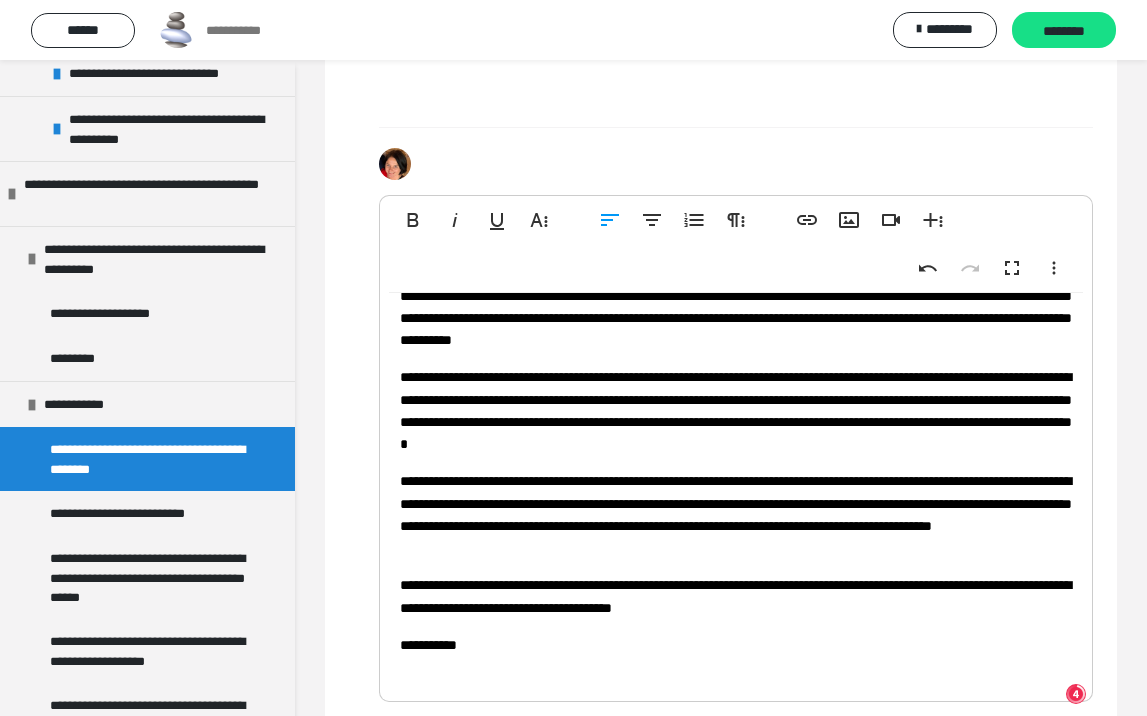 click on "**********" at bounding box center (736, 514) 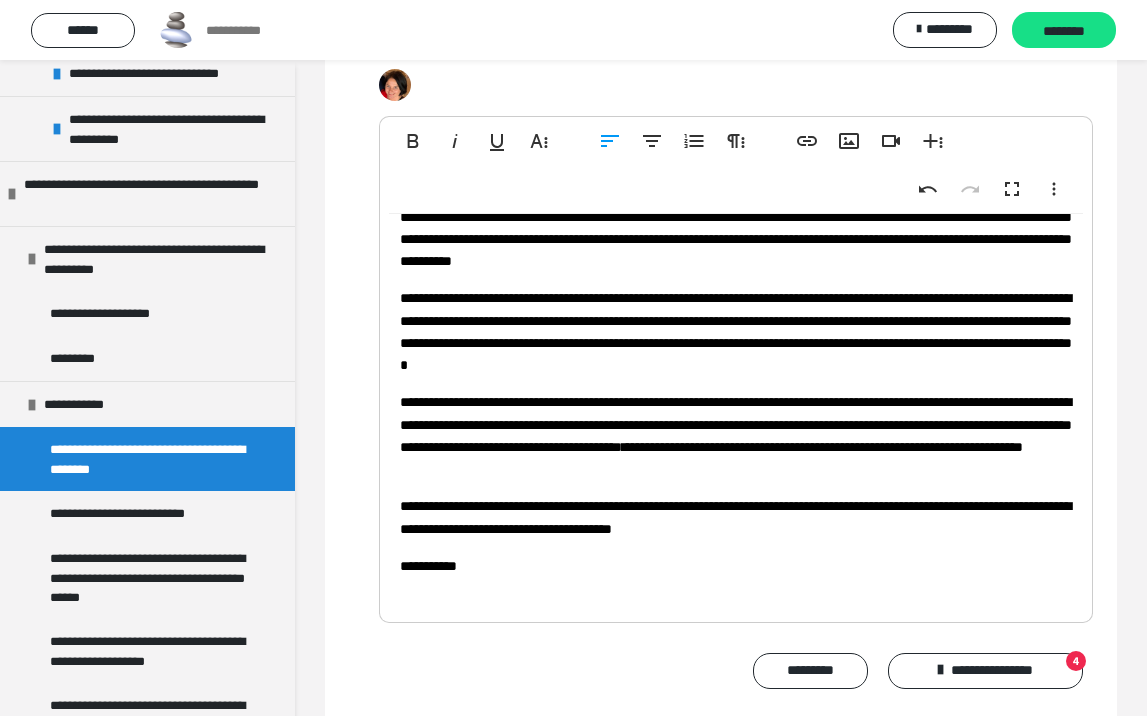 scroll, scrollTop: 2247, scrollLeft: 0, axis: vertical 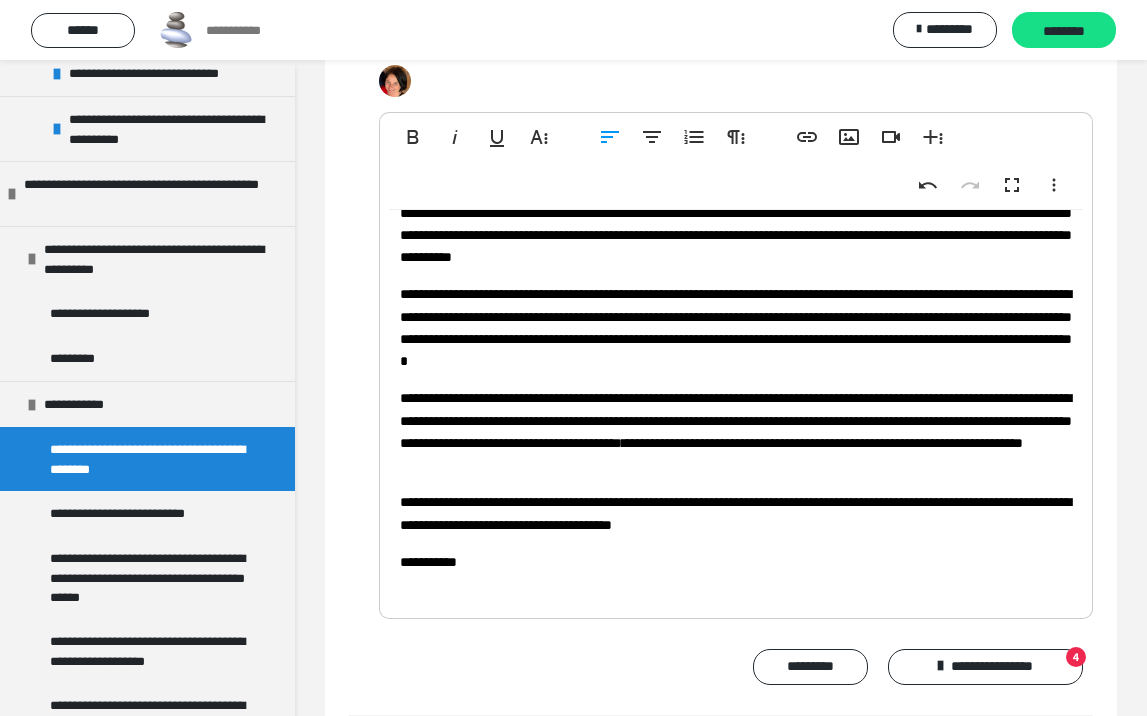 click on "**********" at bounding box center (736, 431) 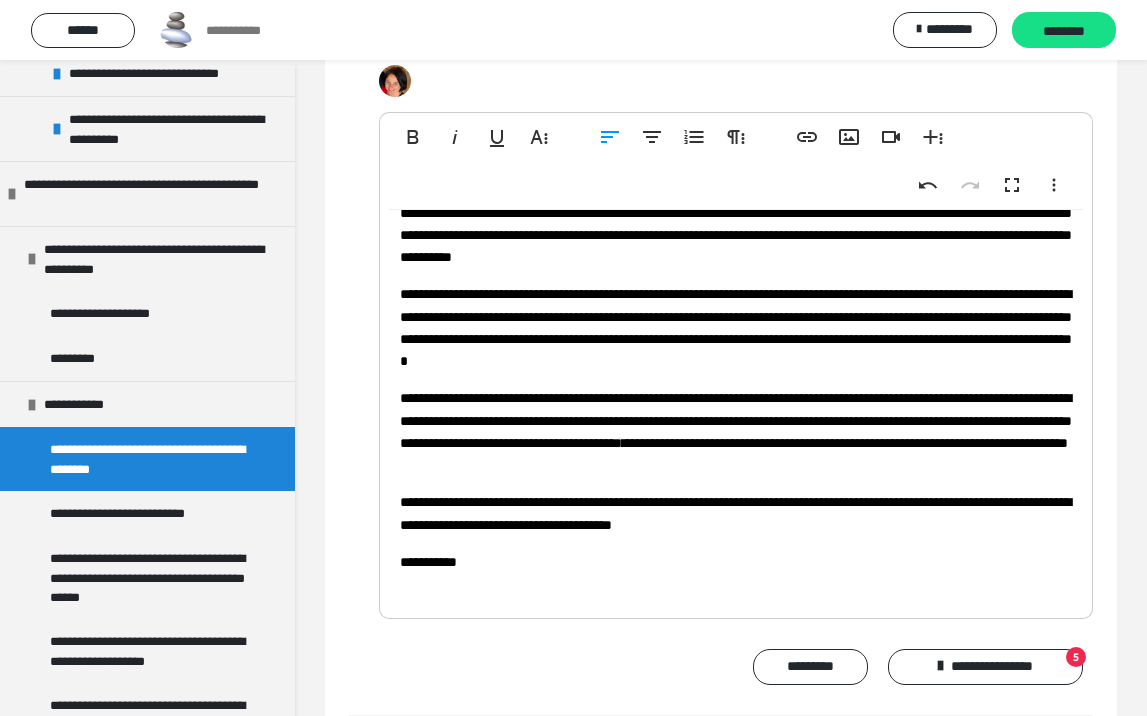 click on "**********" at bounding box center (736, 431) 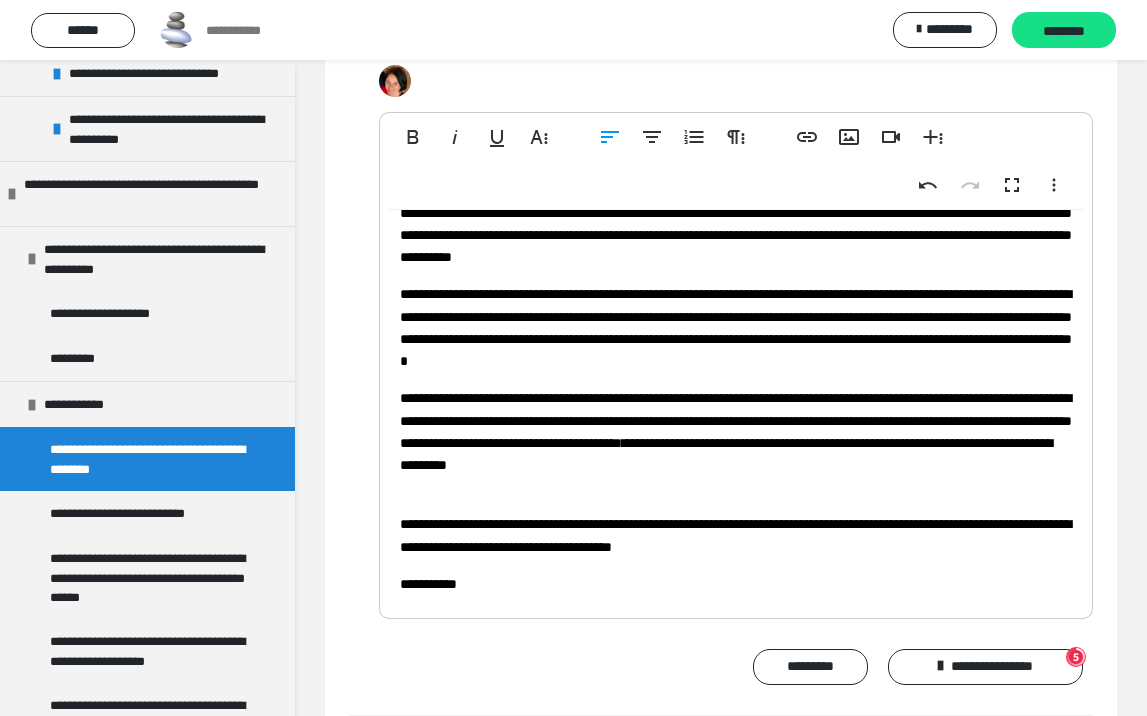 click on "**********" at bounding box center [736, 442] 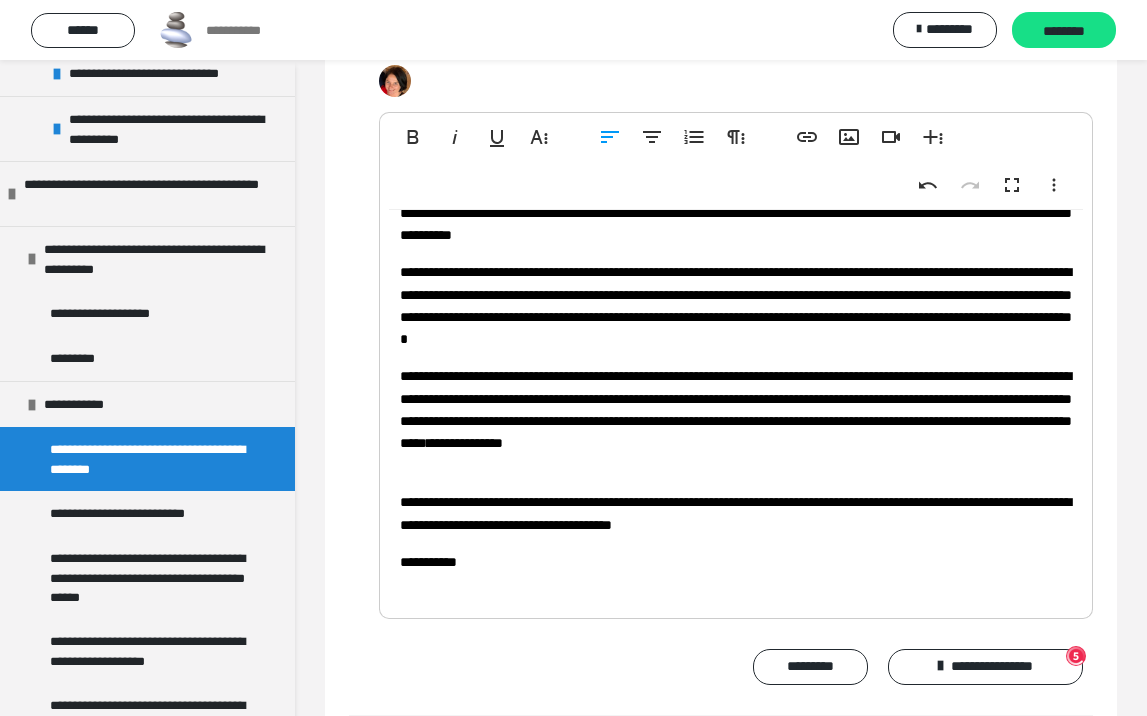 scroll, scrollTop: 215, scrollLeft: 0, axis: vertical 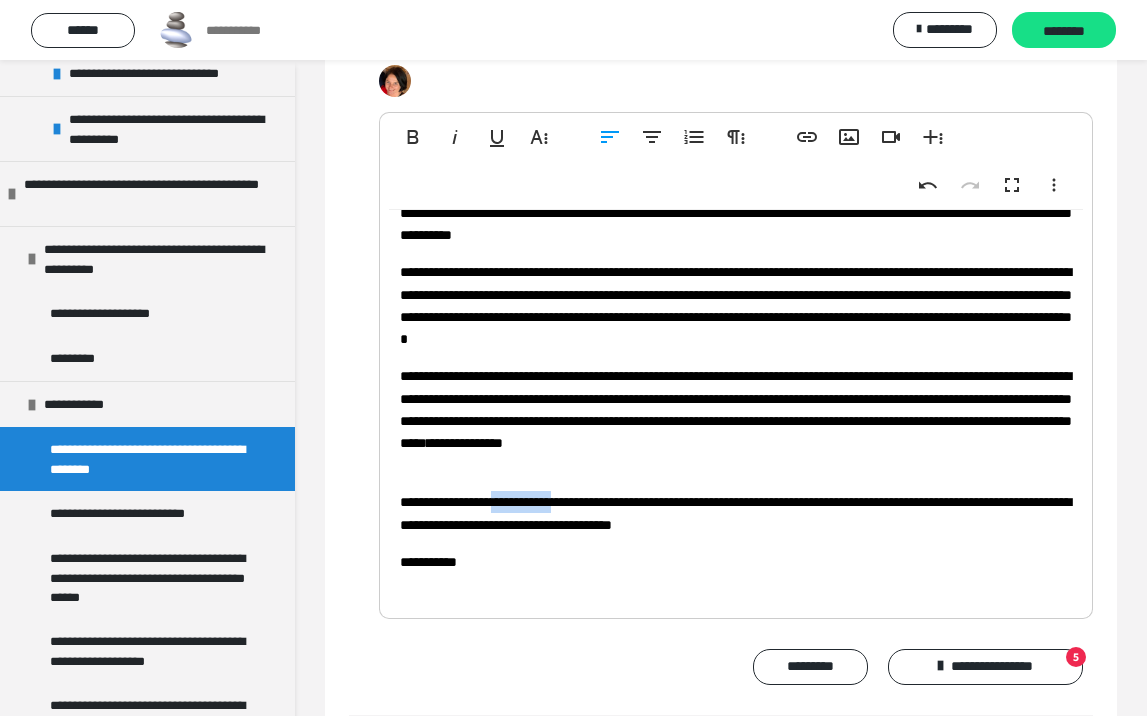 drag, startPoint x: 528, startPoint y: 566, endPoint x: 601, endPoint y: 570, distance: 73.109505 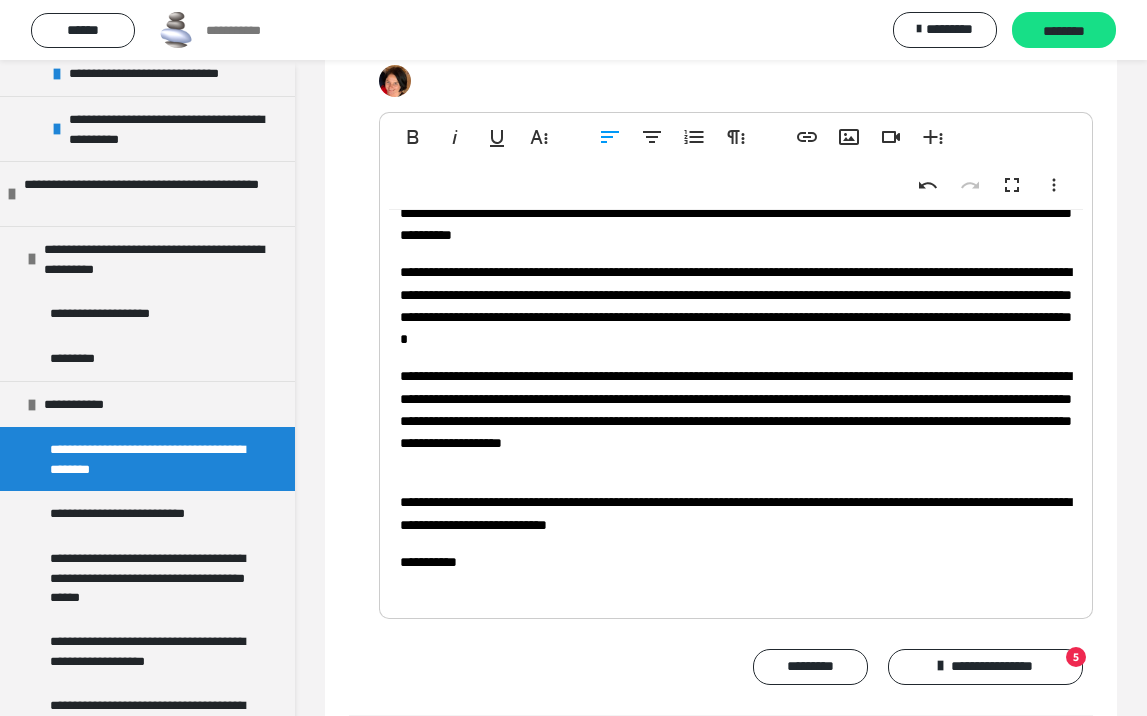 click on "**********" at bounding box center [736, 562] 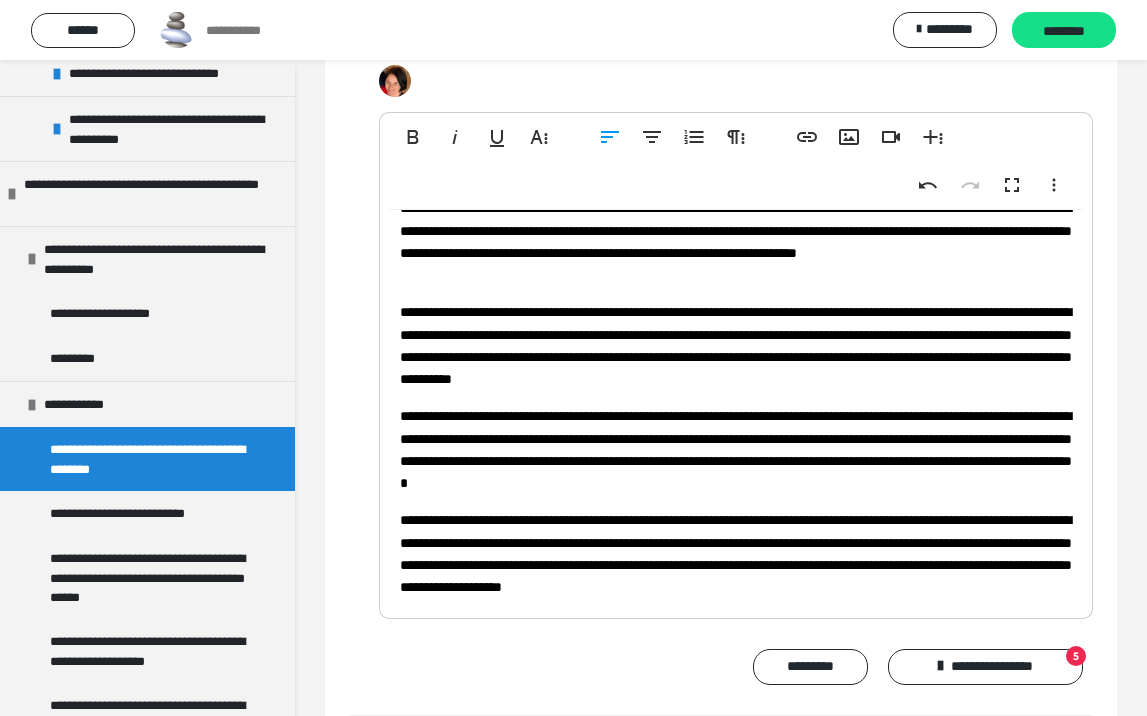 scroll, scrollTop: 93, scrollLeft: 0, axis: vertical 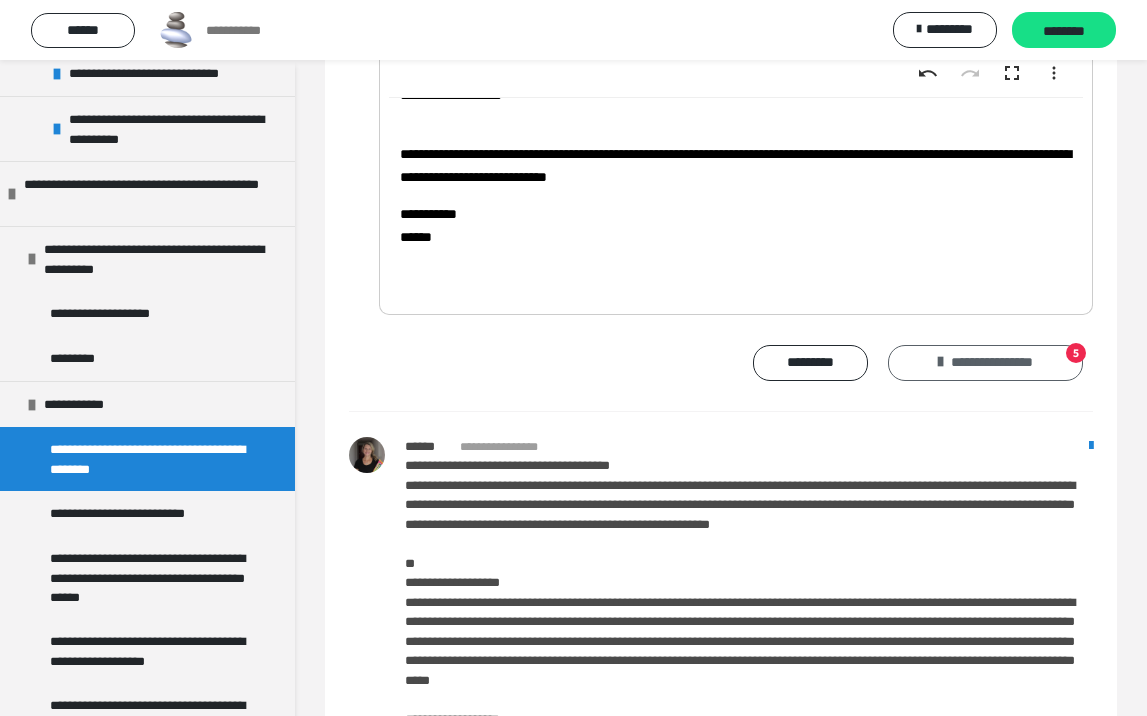 click on "**********" at bounding box center [985, 363] 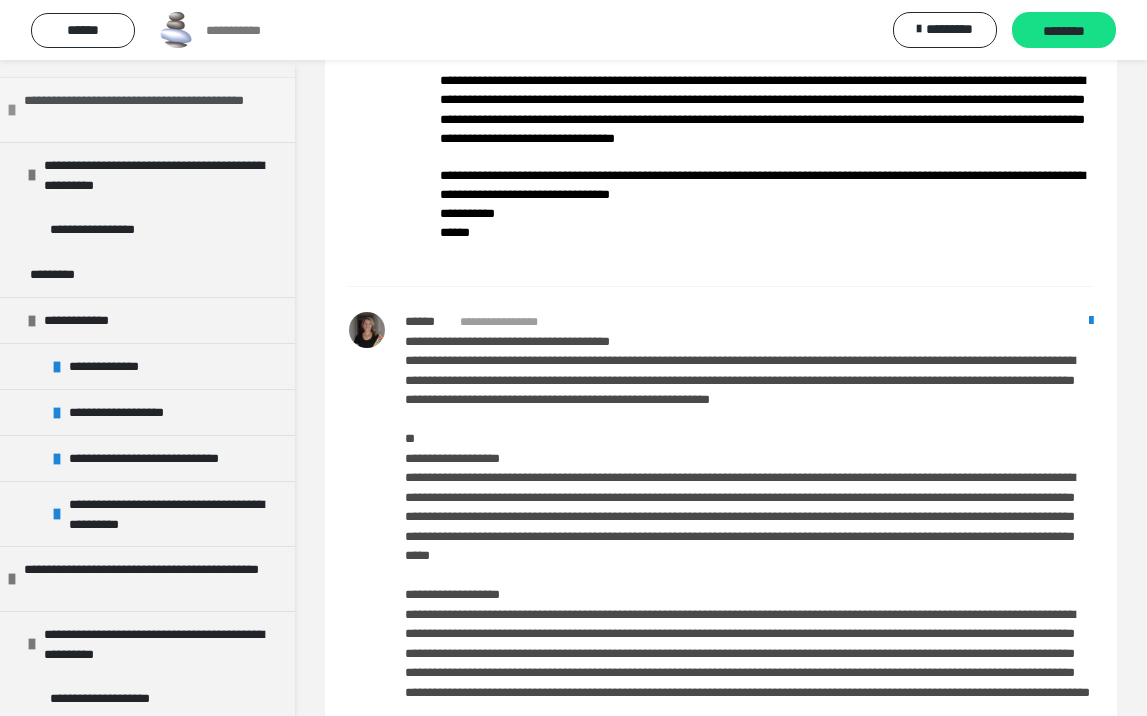 scroll, scrollTop: 809, scrollLeft: 0, axis: vertical 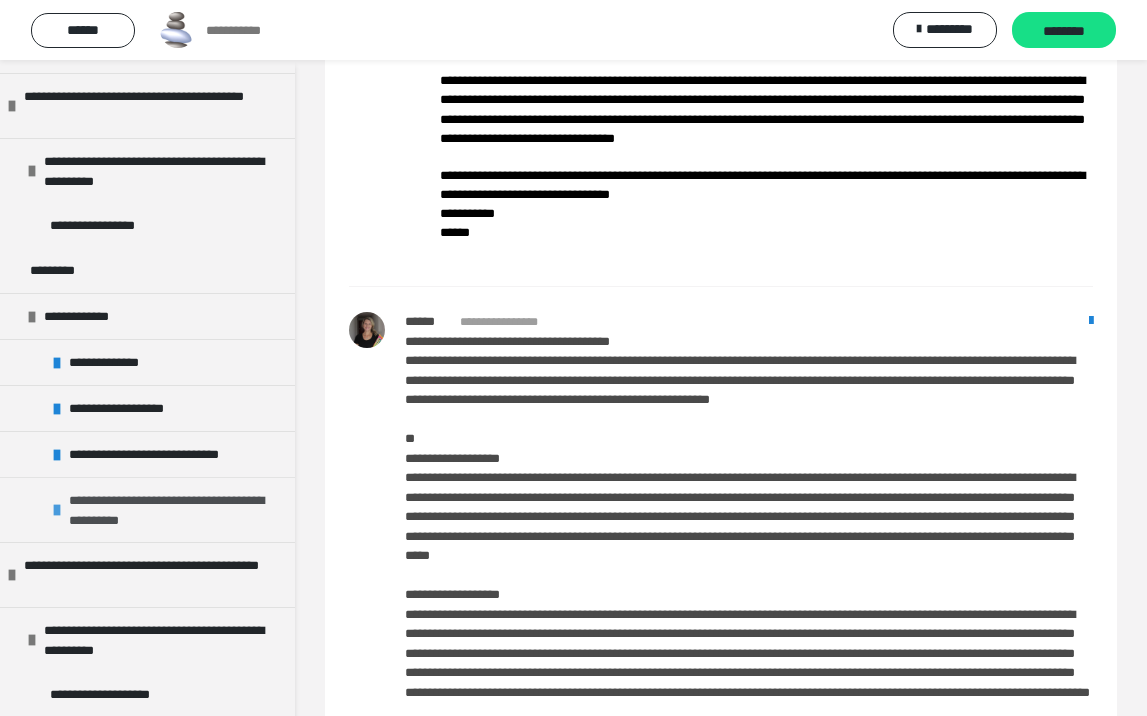 click on "**********" at bounding box center [147, 509] 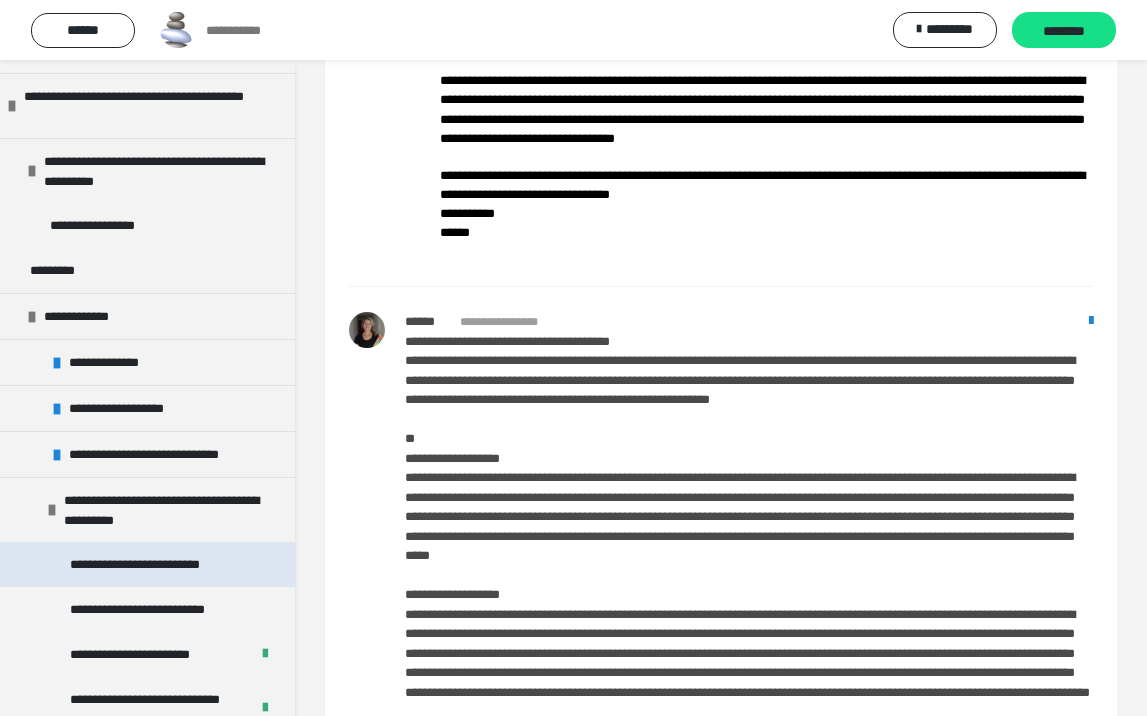 click on "**********" at bounding box center (147, 564) 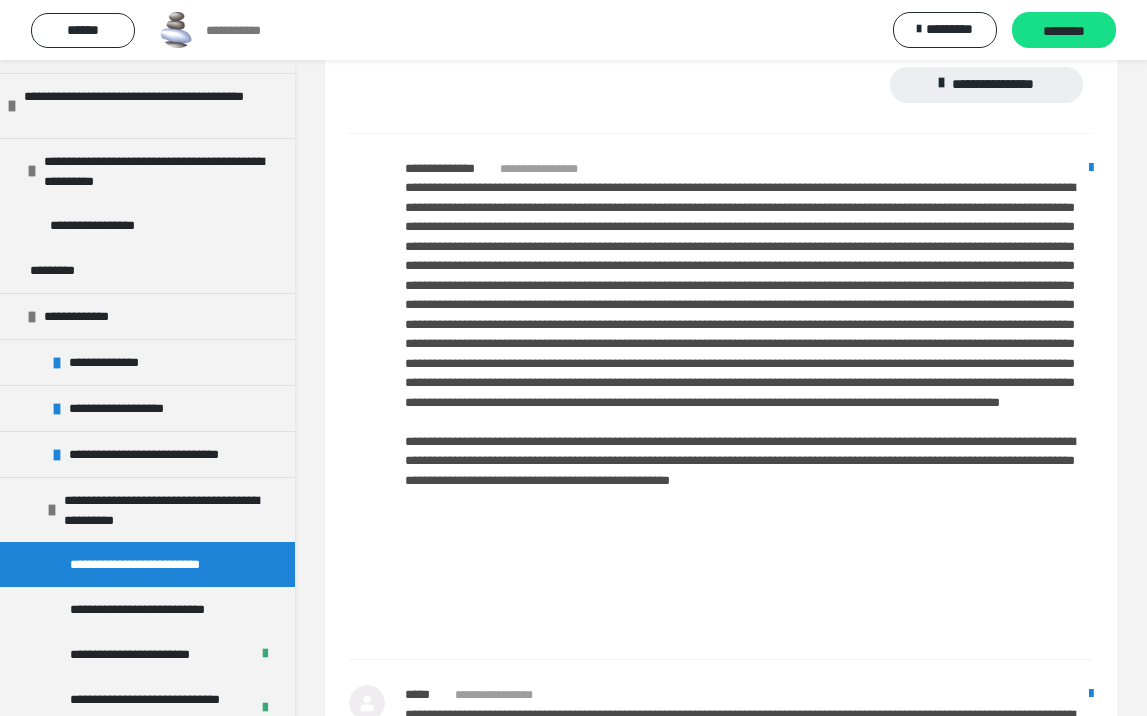 scroll, scrollTop: 1499, scrollLeft: 0, axis: vertical 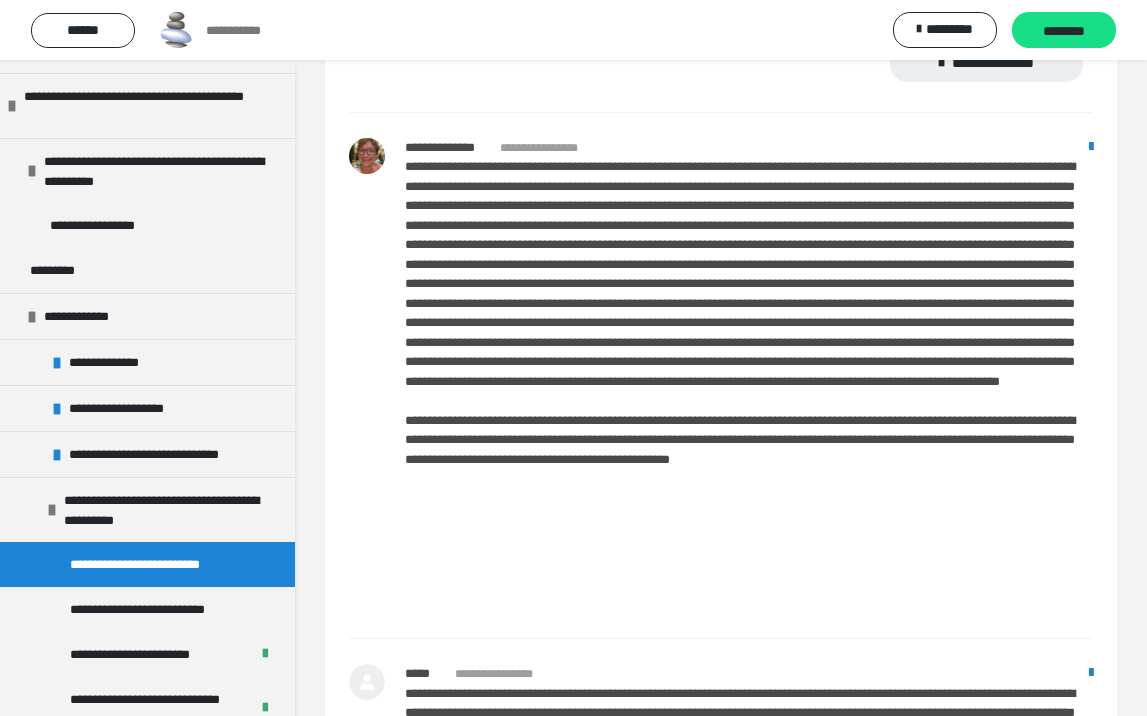 click on "**********" at bounding box center (721, 375) 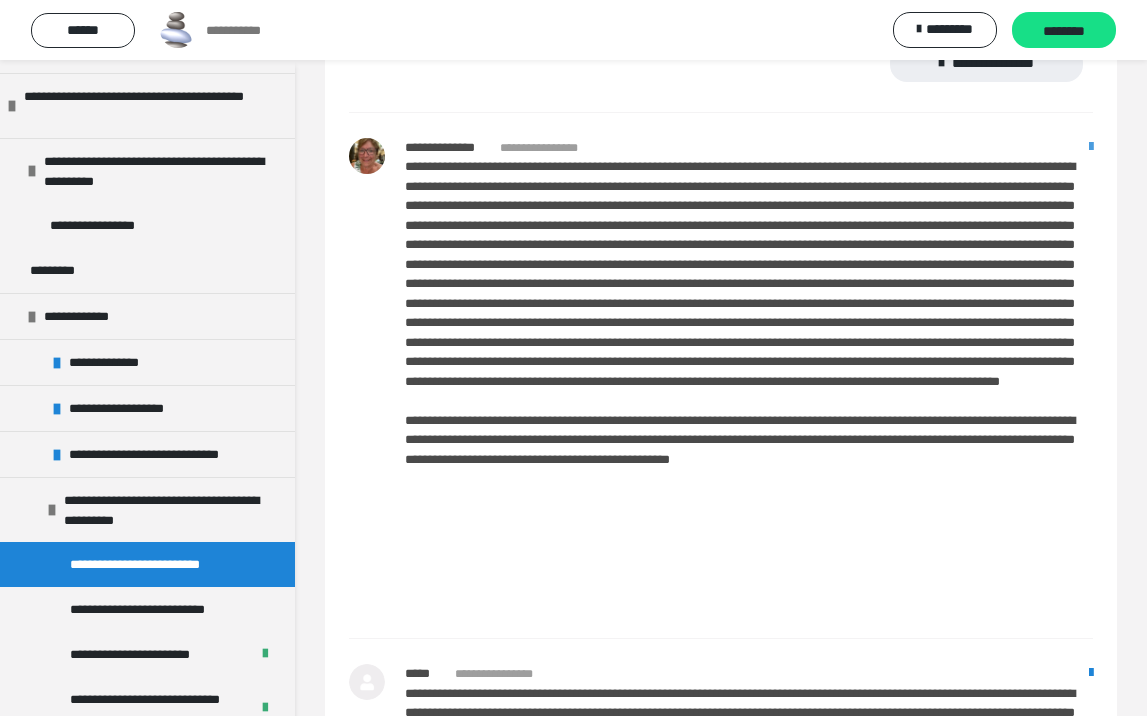 click at bounding box center [1091, 147] 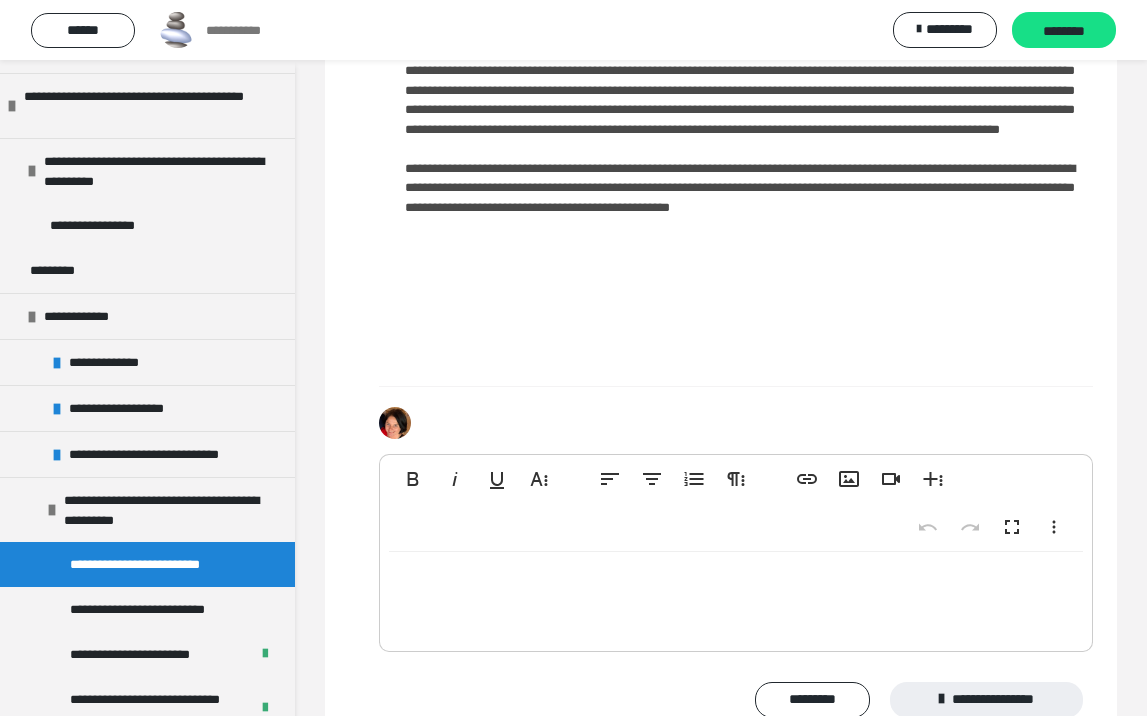 scroll, scrollTop: 1755, scrollLeft: 0, axis: vertical 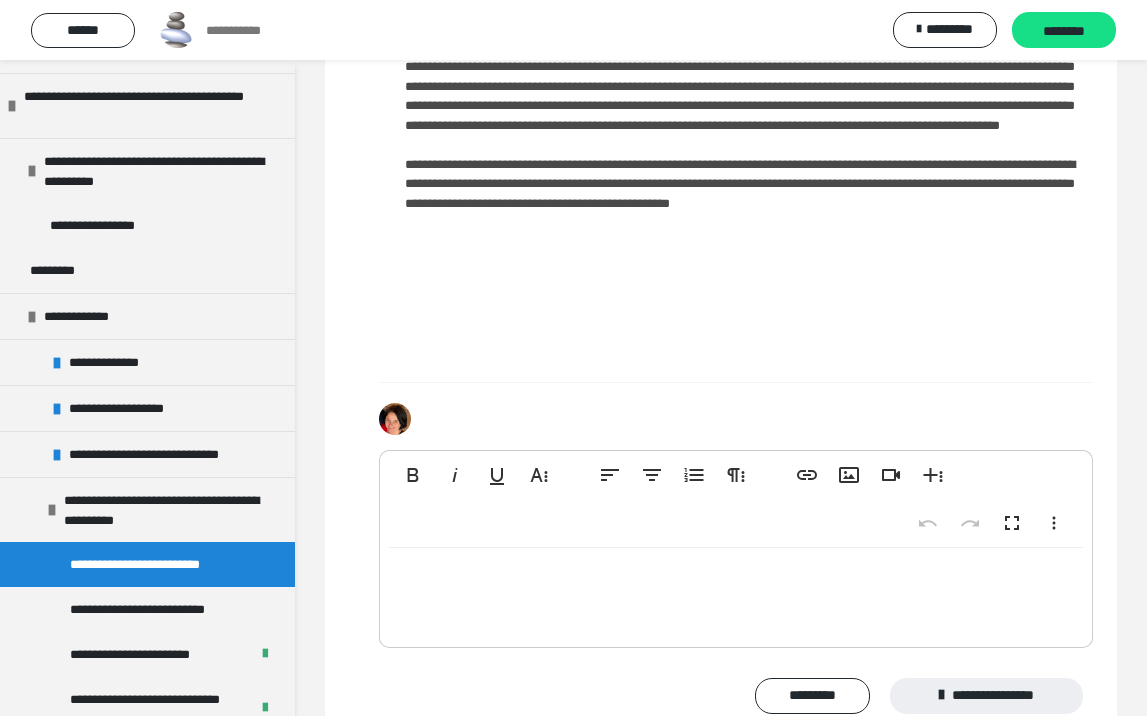 click at bounding box center (736, 593) 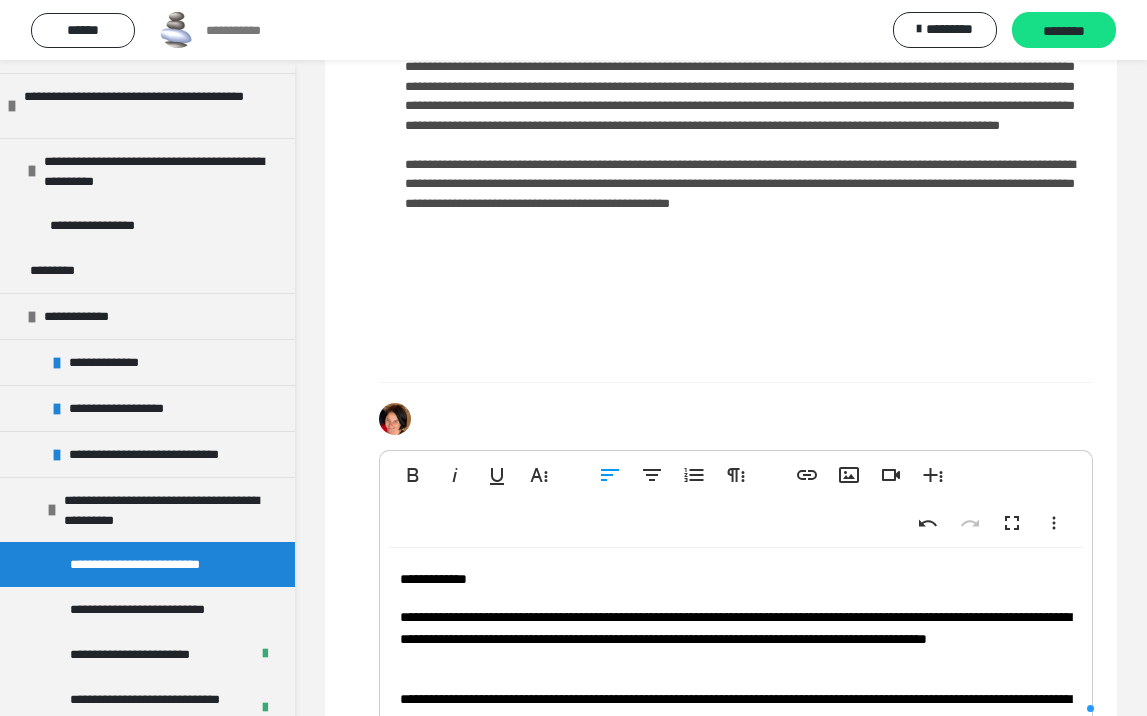 scroll, scrollTop: 0, scrollLeft: 0, axis: both 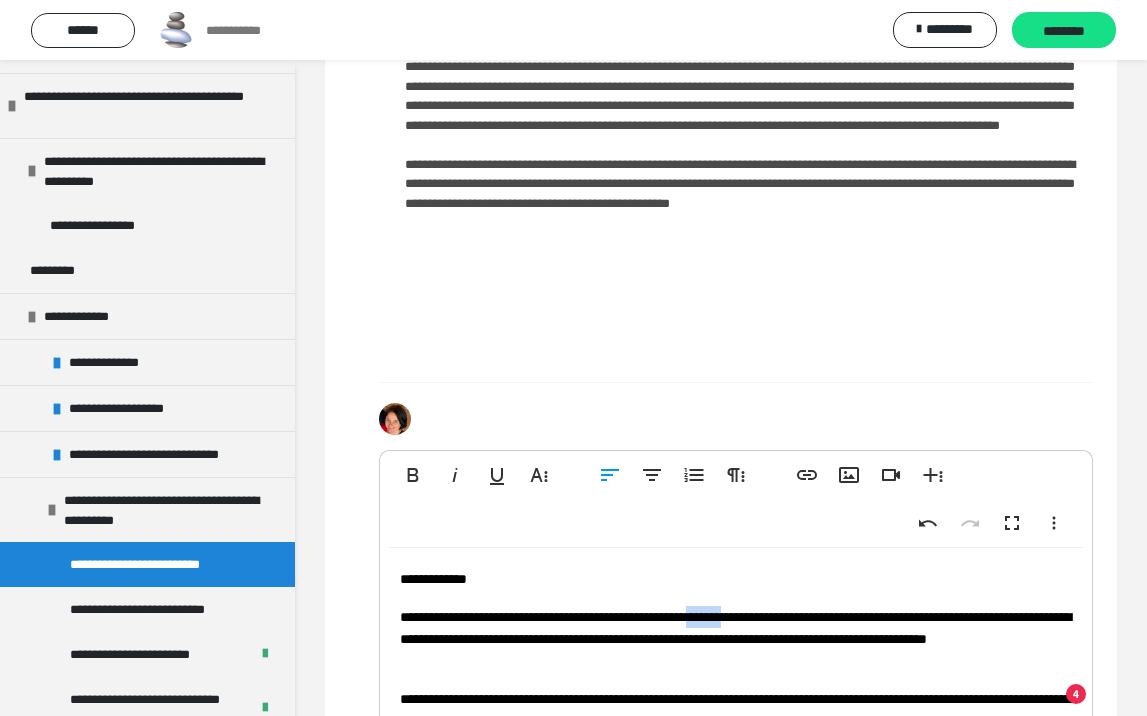 drag, startPoint x: 765, startPoint y: 613, endPoint x: 808, endPoint y: 613, distance: 43 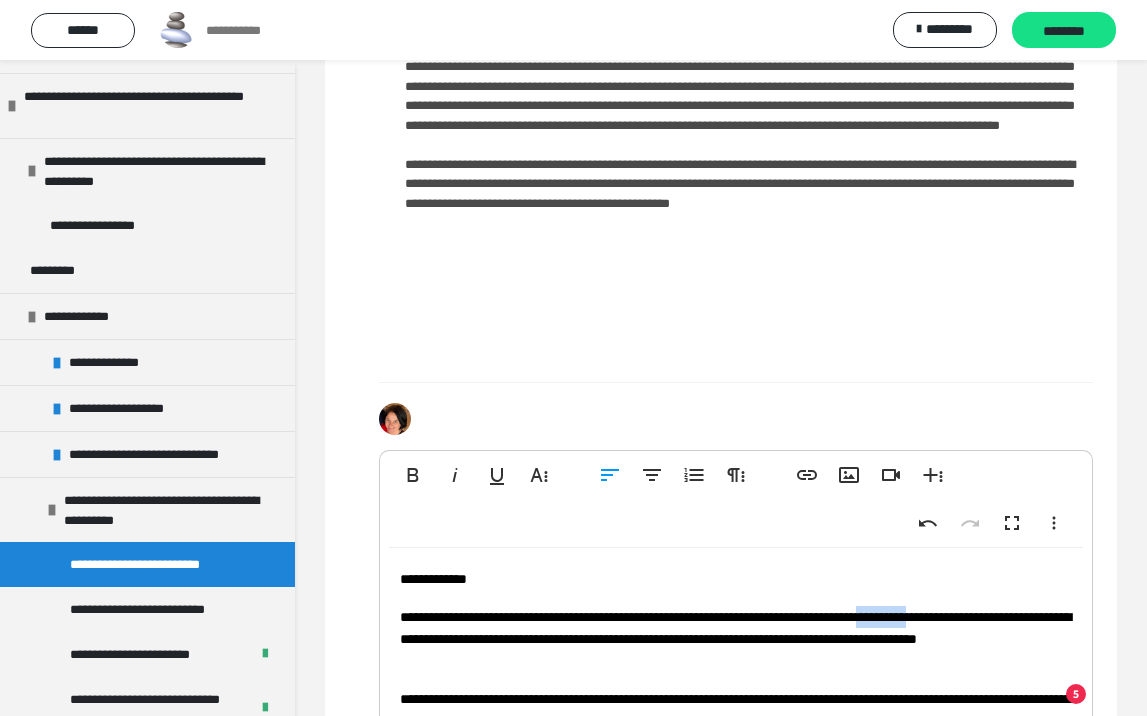 drag, startPoint x: 983, startPoint y: 619, endPoint x: 1037, endPoint y: 617, distance: 54.037025 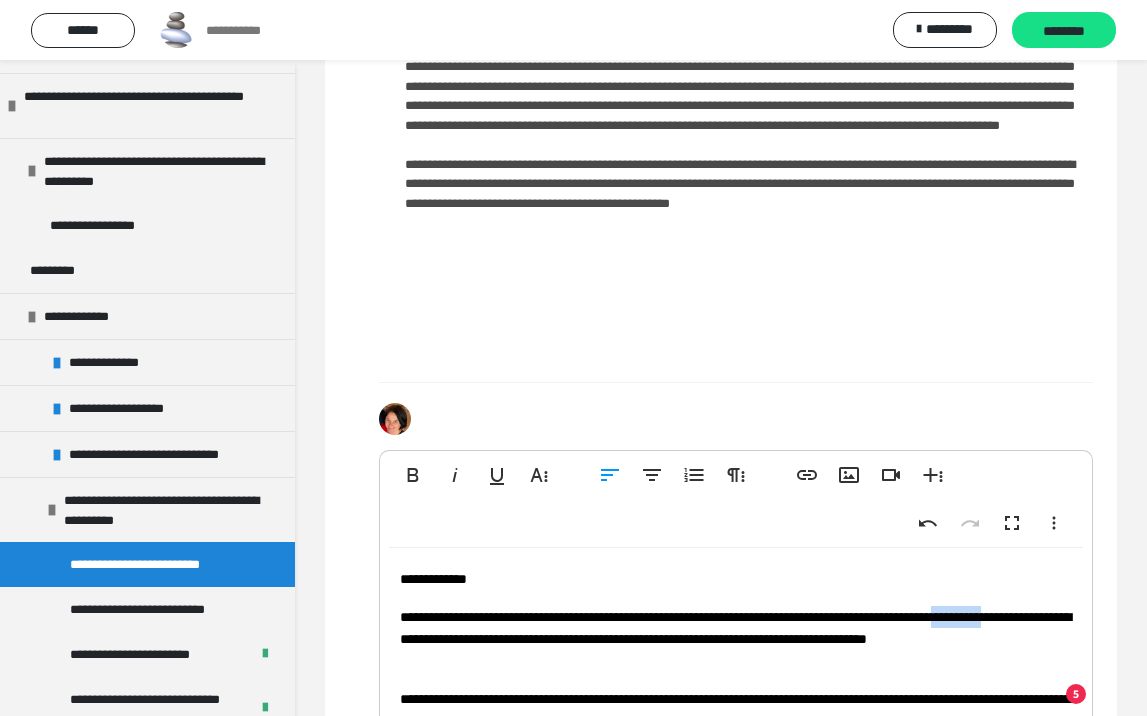 drag, startPoint x: 461, startPoint y: 642, endPoint x: 521, endPoint y: 643, distance: 60.00833 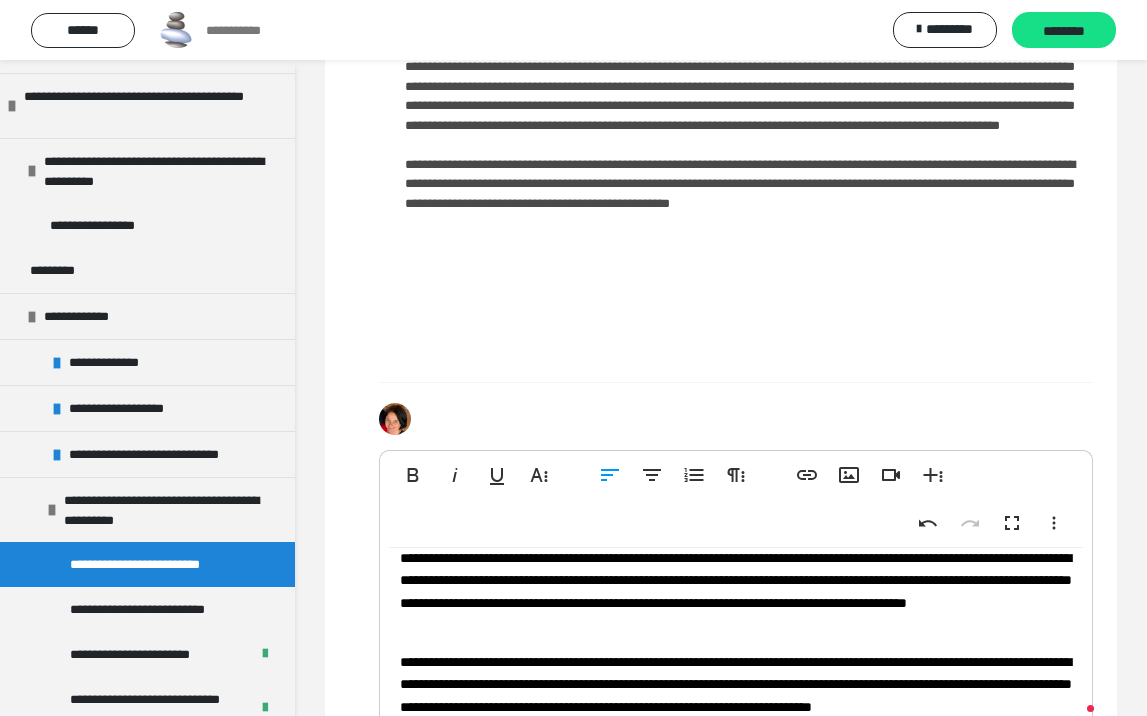 scroll, scrollTop: 114, scrollLeft: 0, axis: vertical 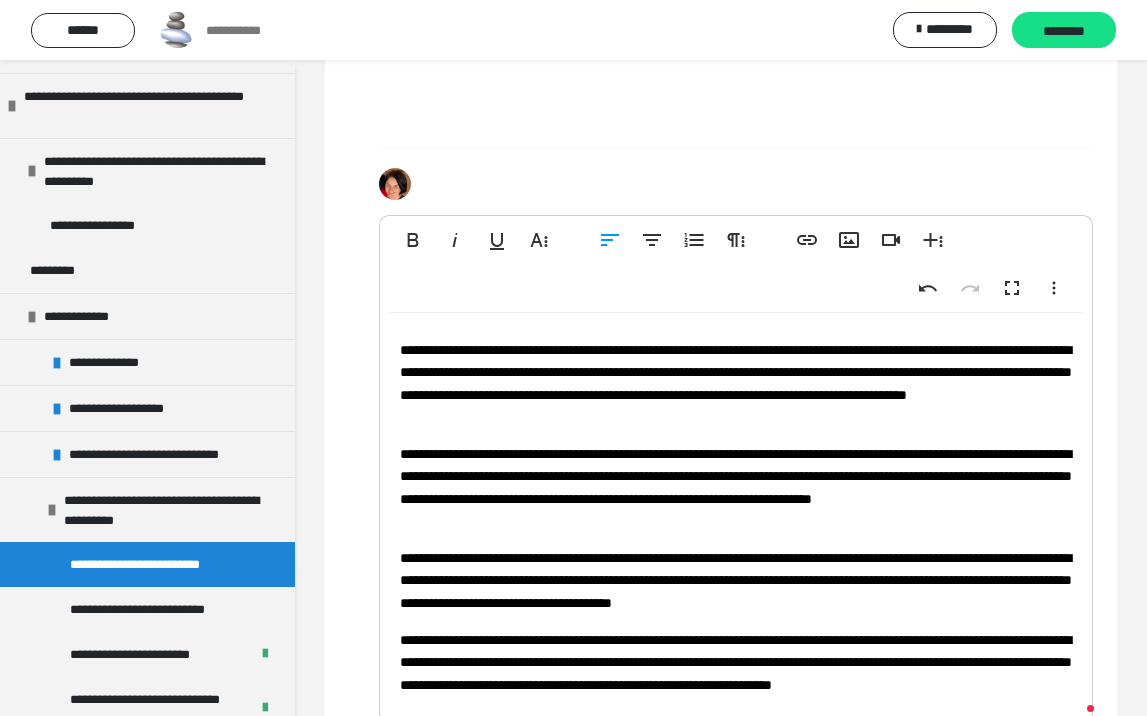 click on "**********" at bounding box center [736, 383] 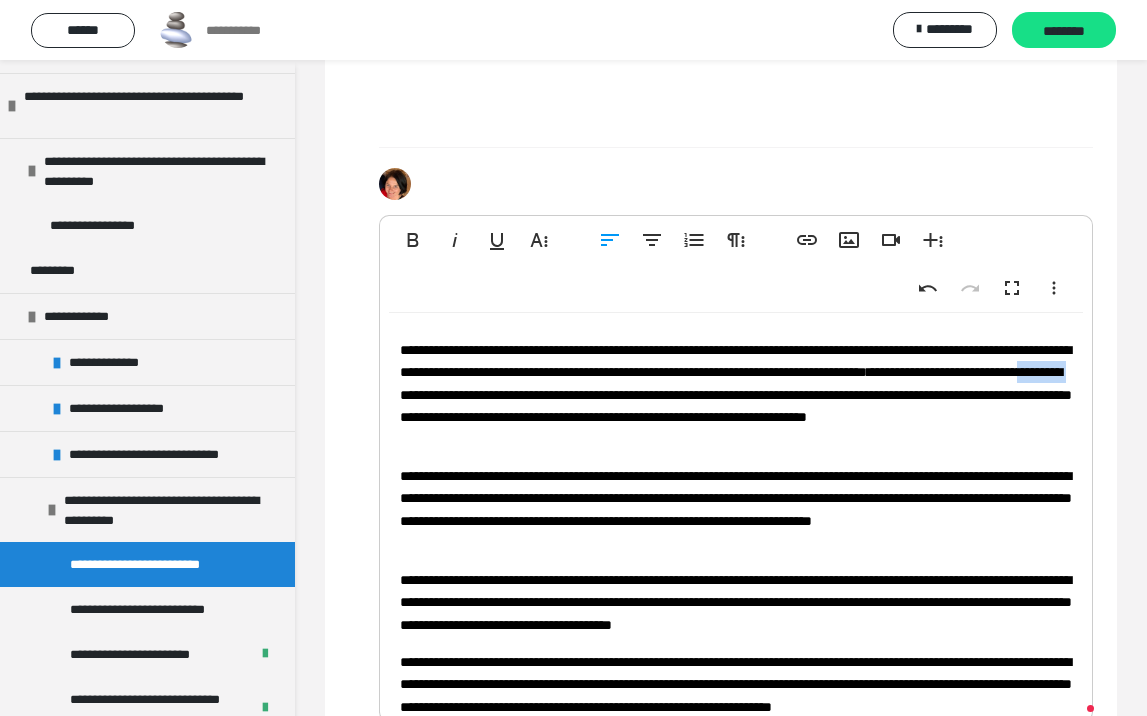 drag, startPoint x: 787, startPoint y: 388, endPoint x: 847, endPoint y: 388, distance: 60 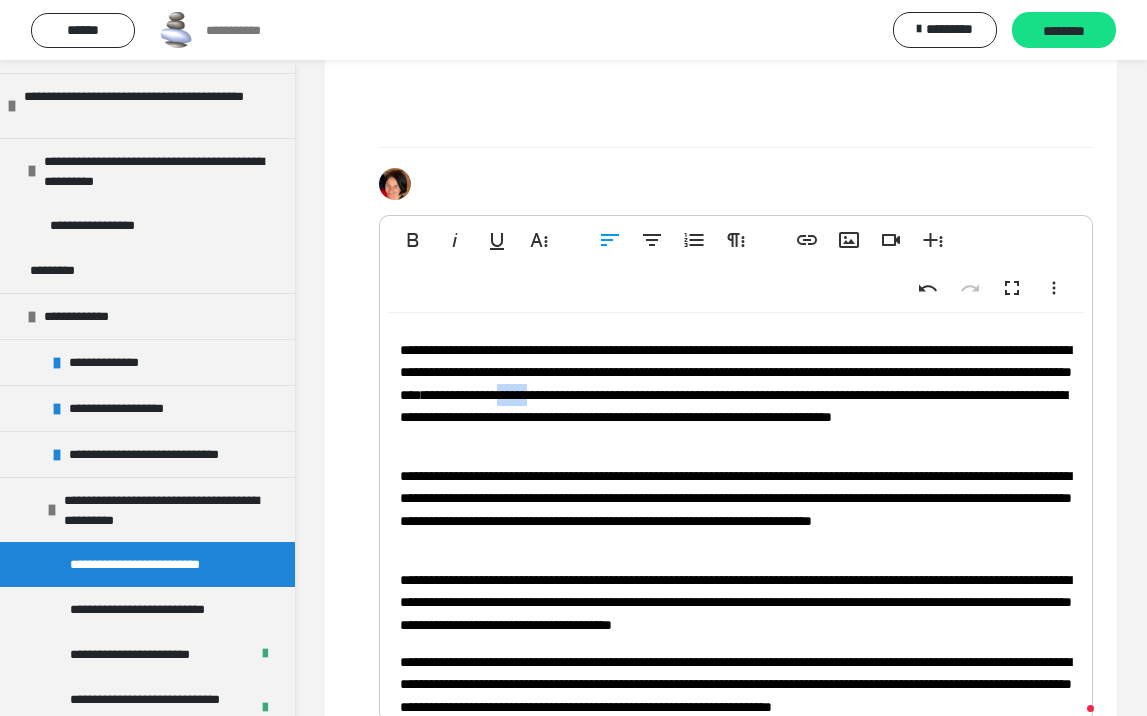 drag, startPoint x: 986, startPoint y: 391, endPoint x: 1040, endPoint y: 389, distance: 54.037025 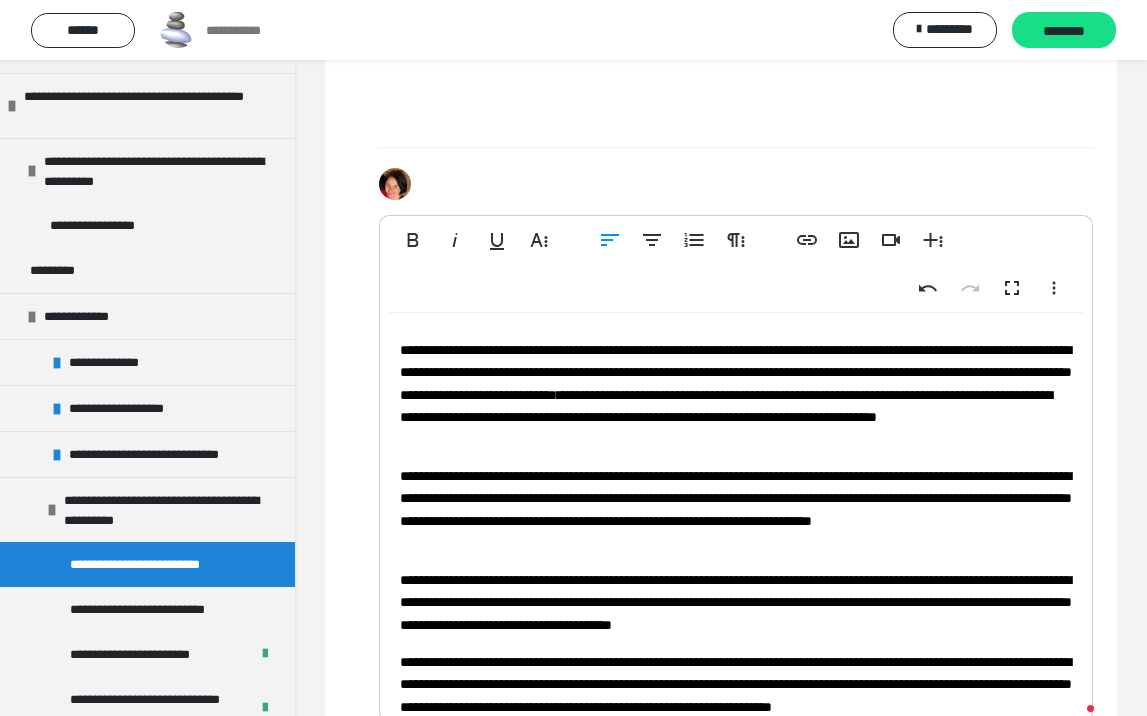 click on "**********" at bounding box center (736, 394) 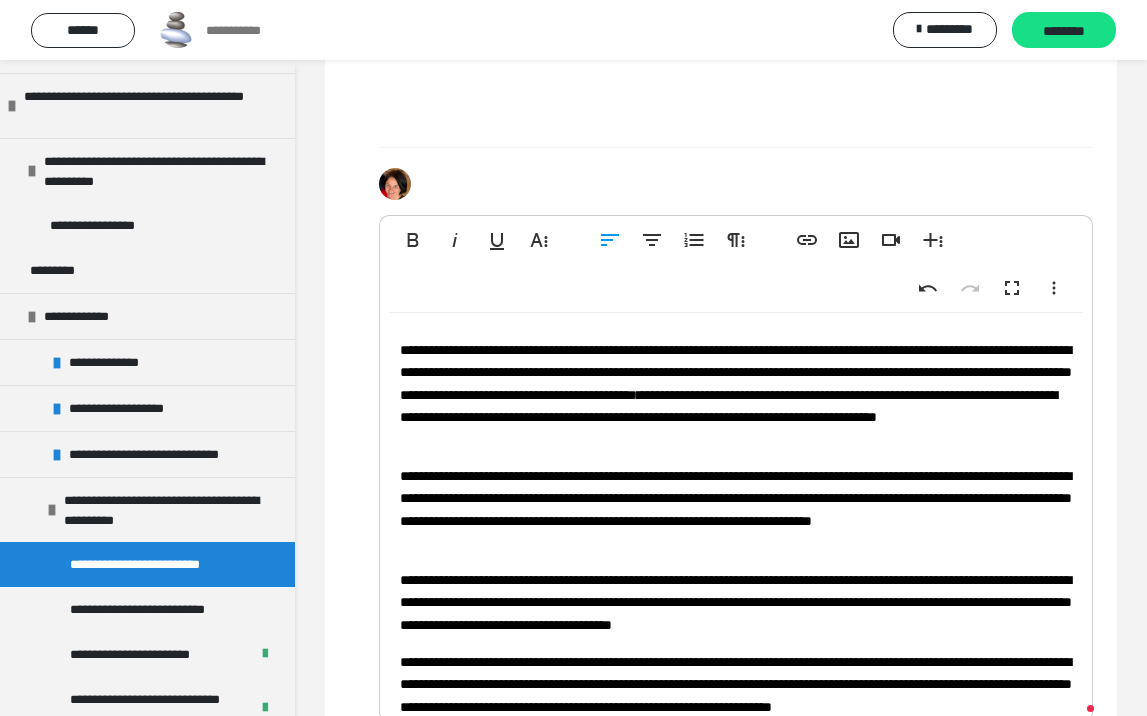 click on "**********" at bounding box center (736, 394) 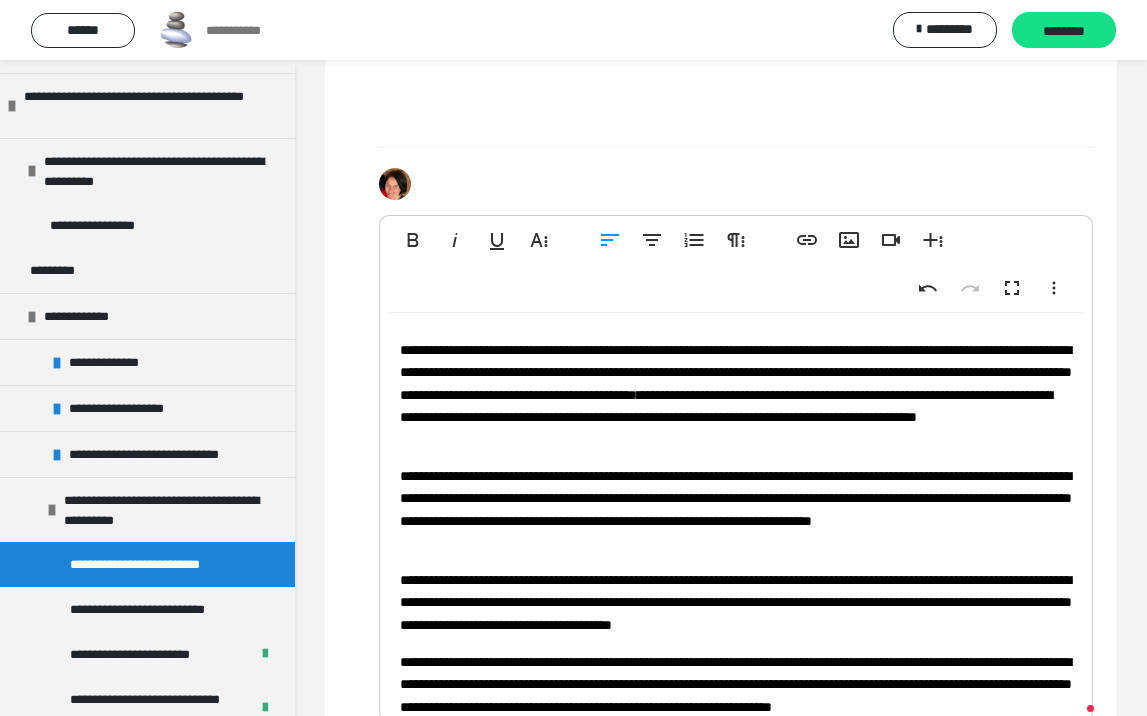 click on "**********" at bounding box center (736, 394) 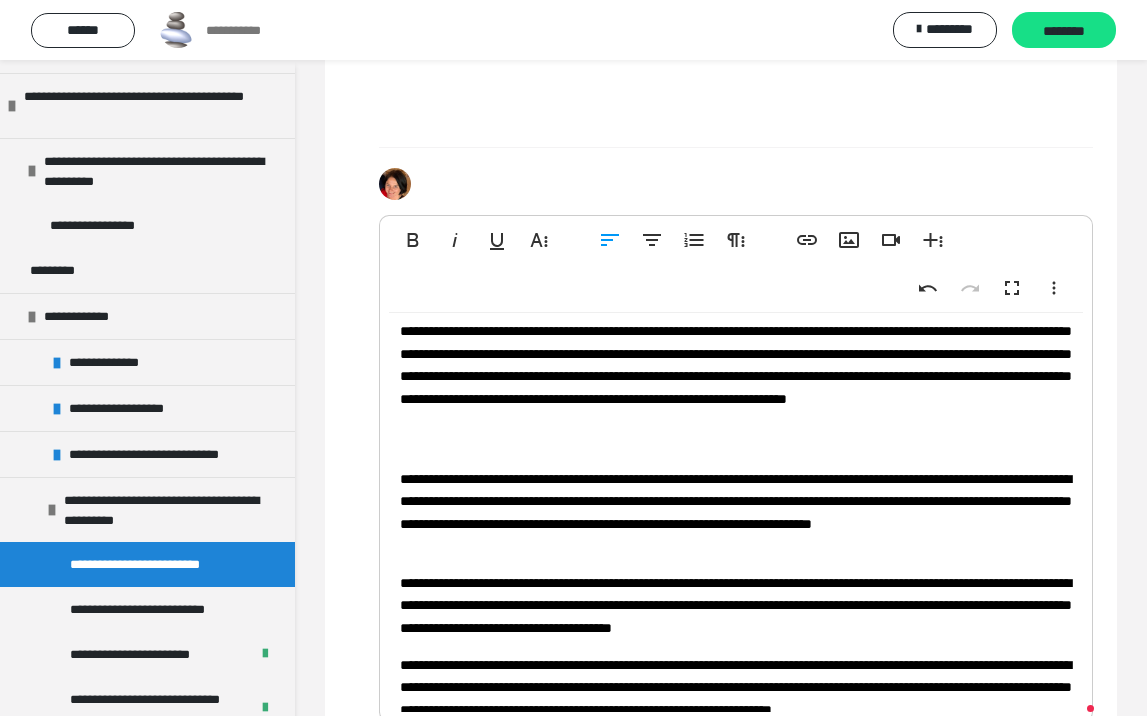 scroll, scrollTop: 174, scrollLeft: 0, axis: vertical 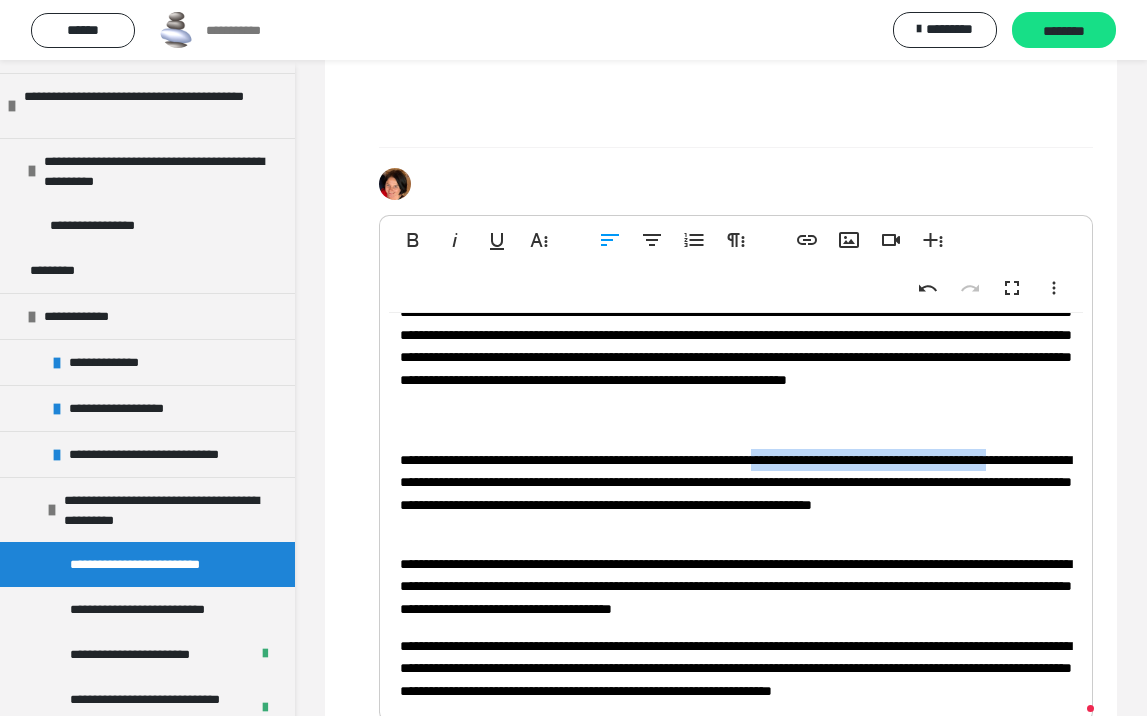 drag, startPoint x: 846, startPoint y: 459, endPoint x: 479, endPoint y: 473, distance: 367.26694 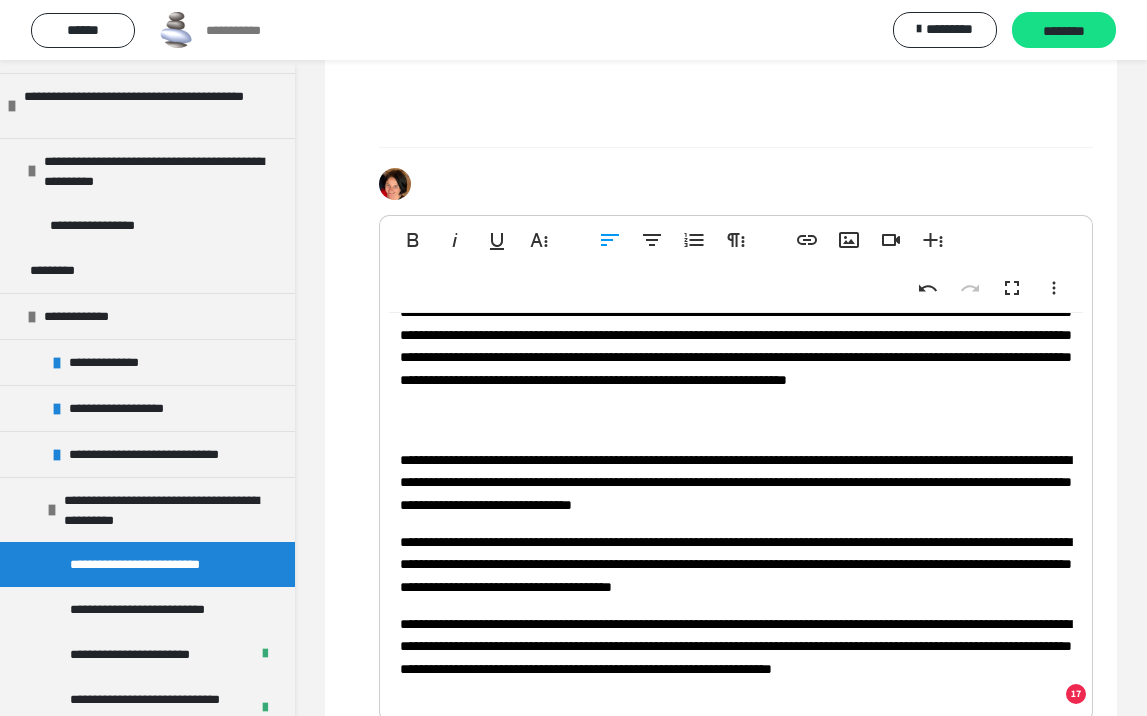 click on "**********" at bounding box center [736, 482] 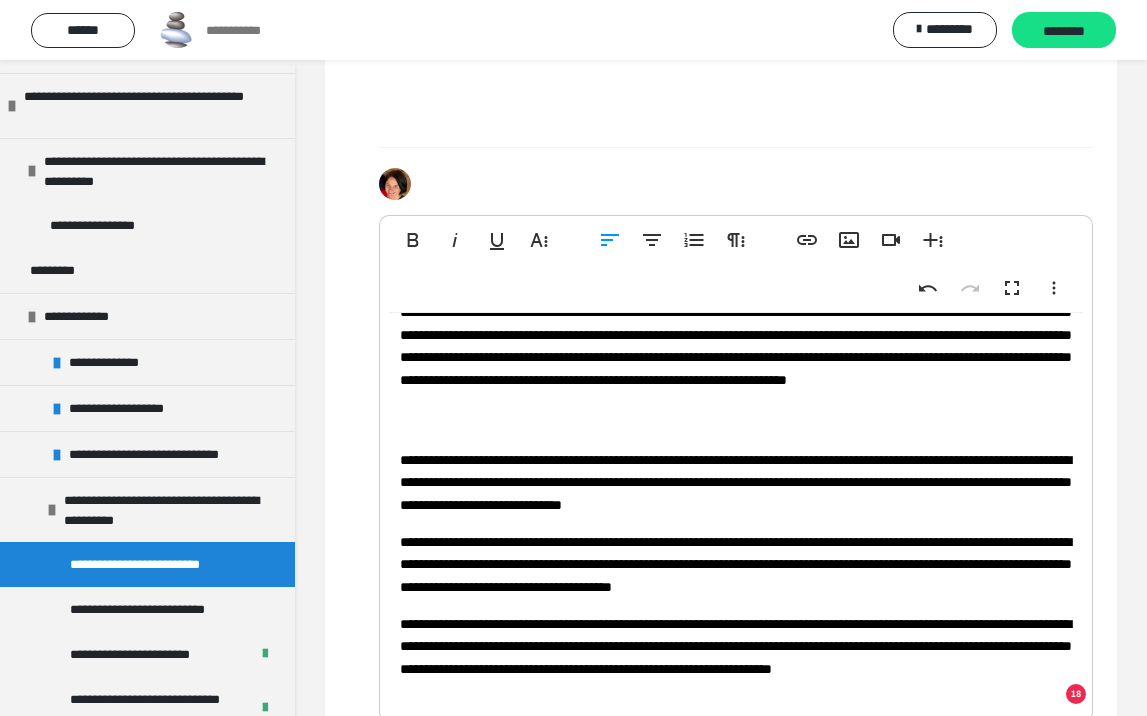 click on "**********" at bounding box center (736, 482) 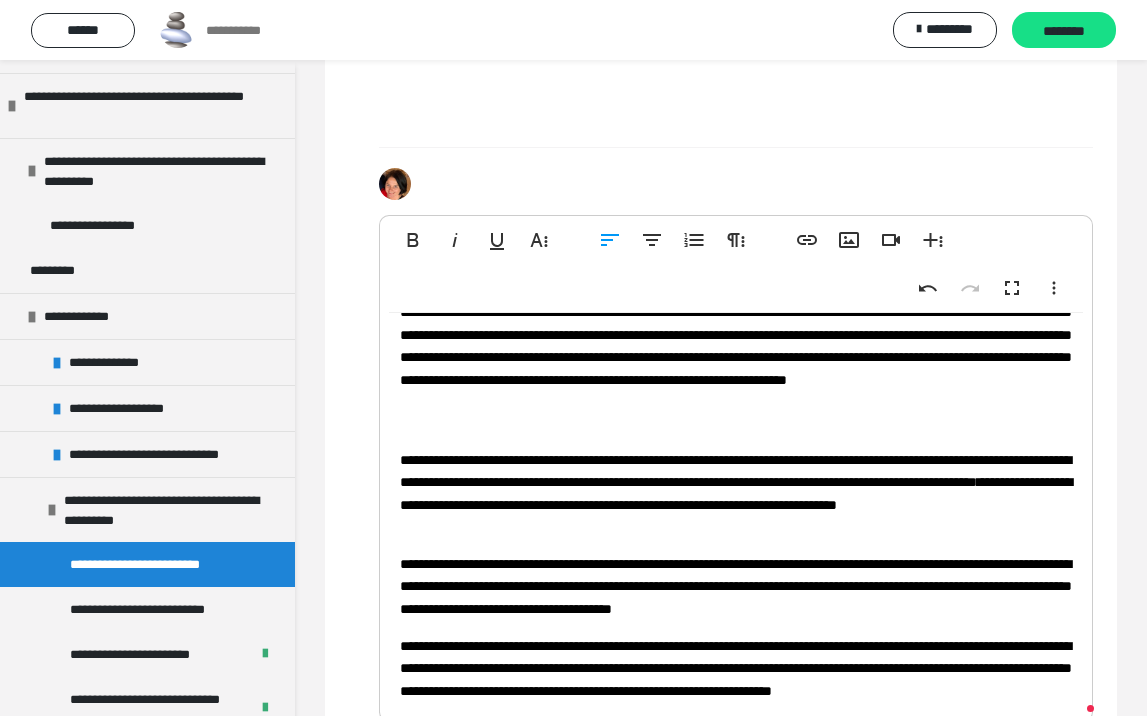 click on "**********" at bounding box center (736, 493) 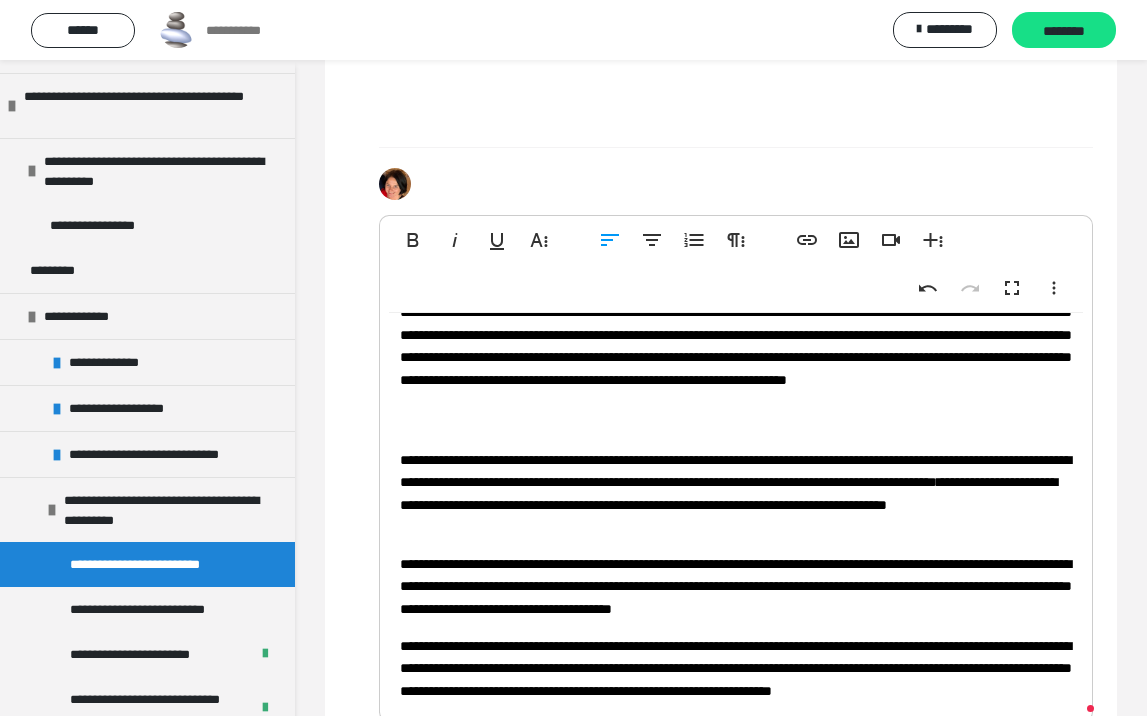 click on "**********" at bounding box center (736, 493) 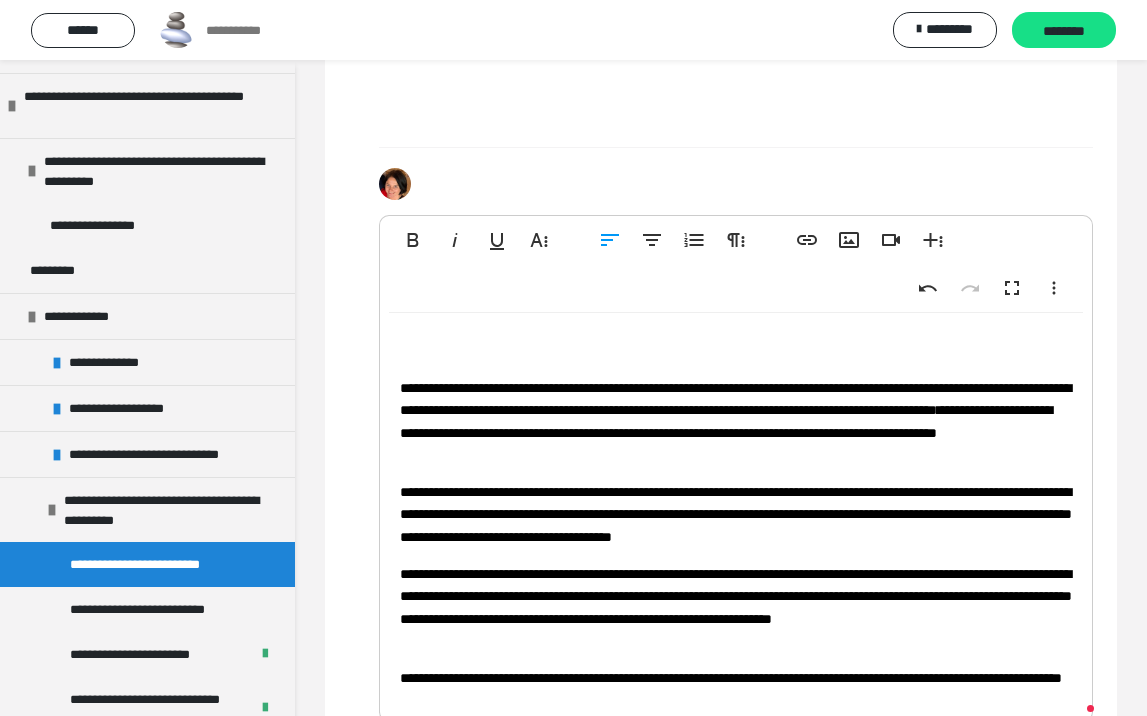 scroll, scrollTop: 267, scrollLeft: 0, axis: vertical 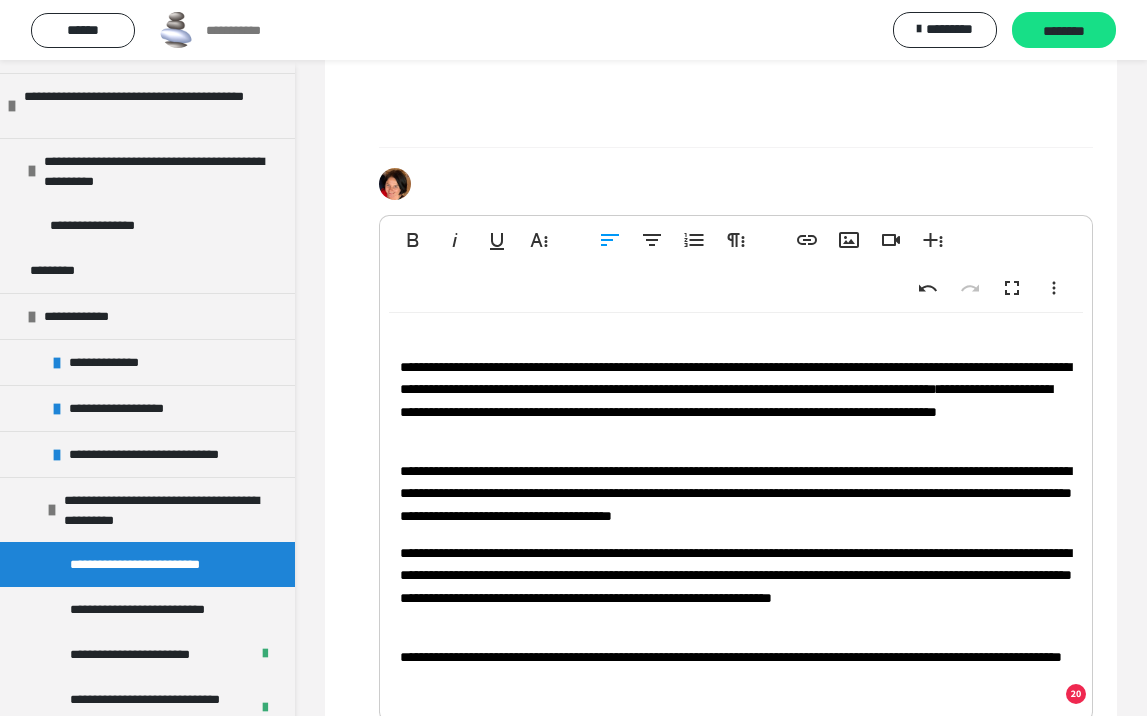 click on "**********" at bounding box center [736, 493] 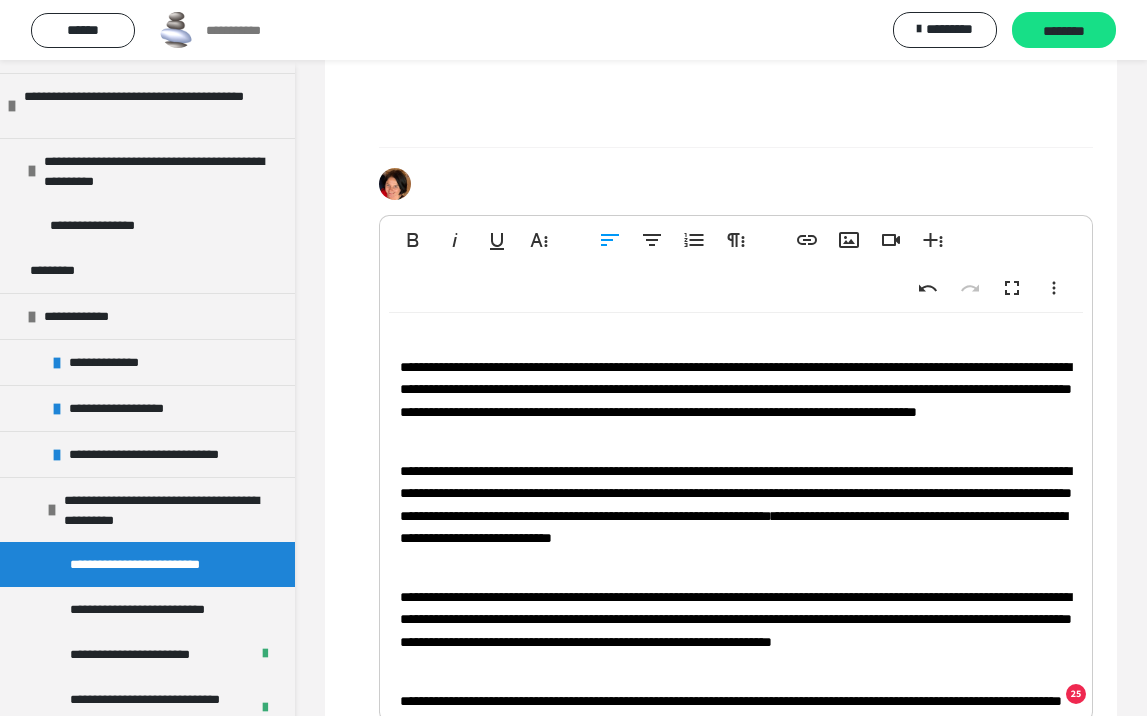 click on "**********" at bounding box center [736, 515] 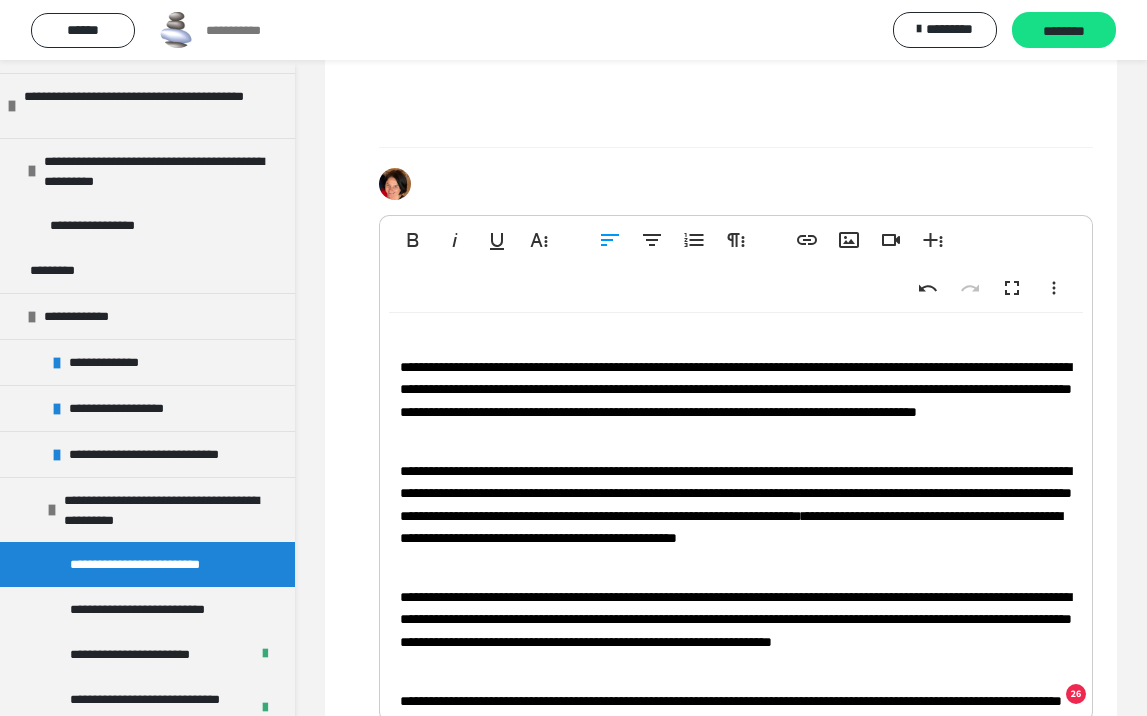 click on "**********" at bounding box center [736, 515] 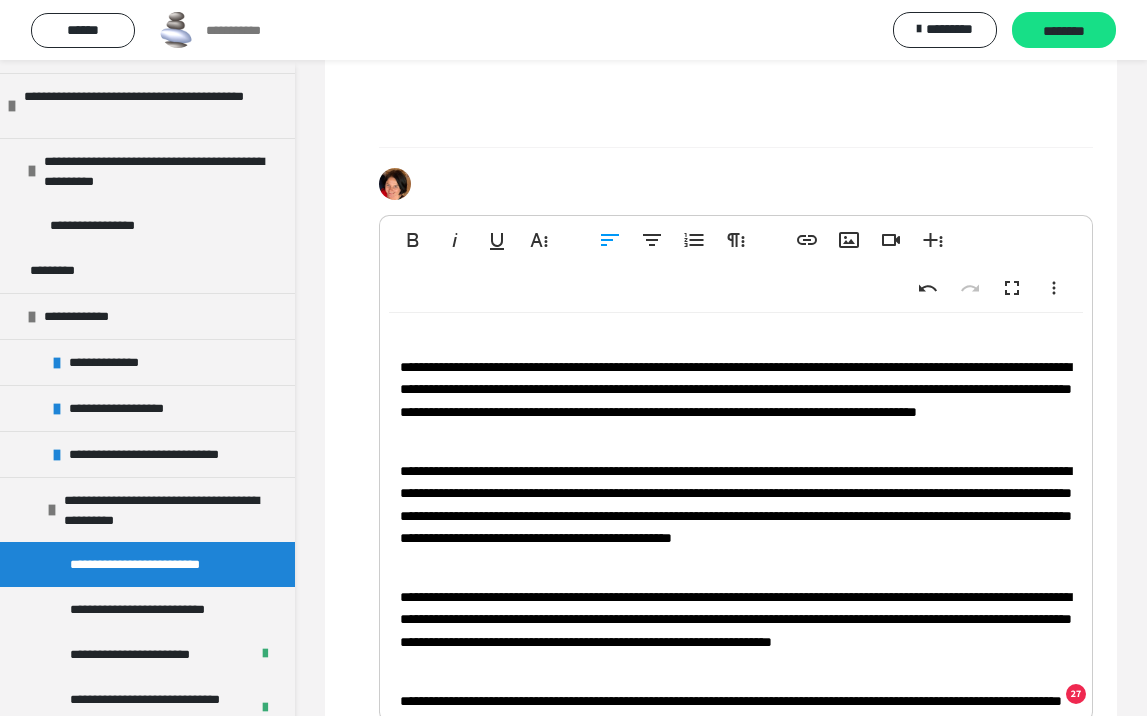 click on "**********" at bounding box center [736, 515] 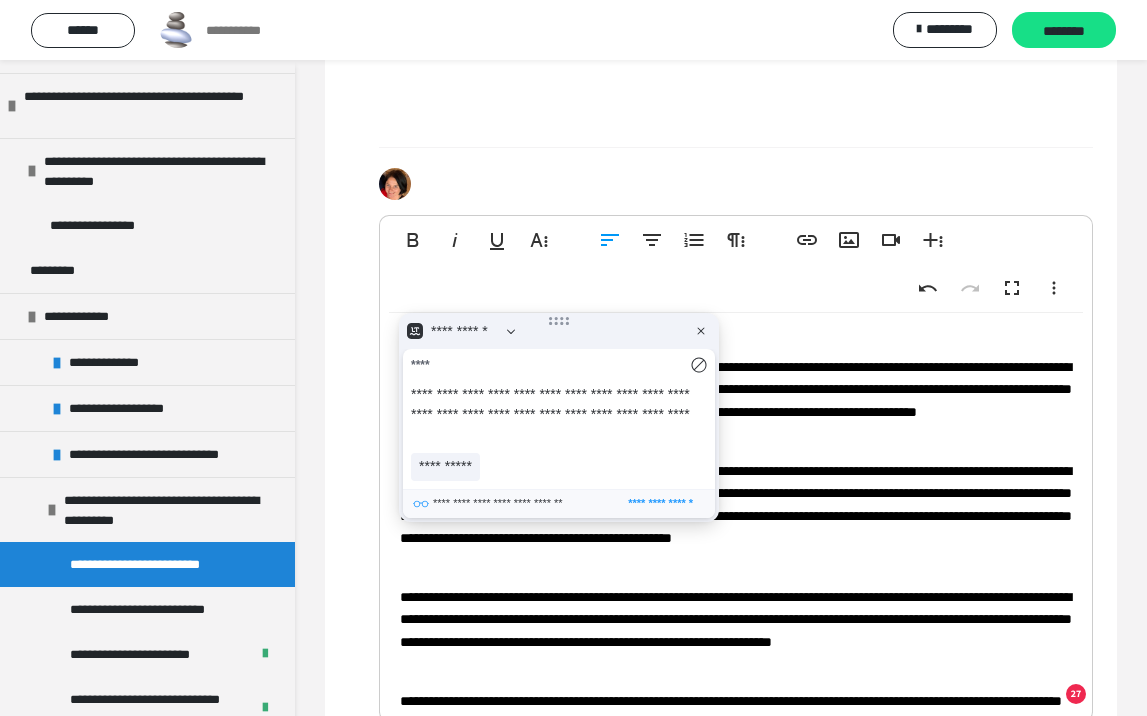 click on "**********" at bounding box center [736, 515] 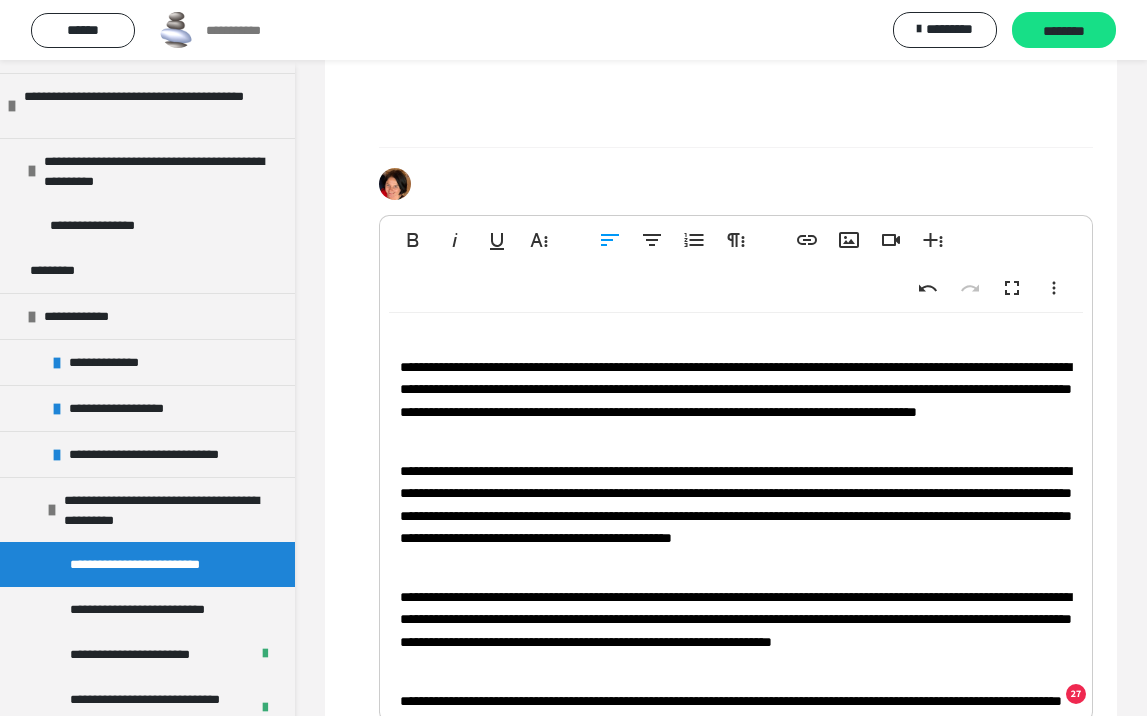 click on "**********" at bounding box center (736, 515) 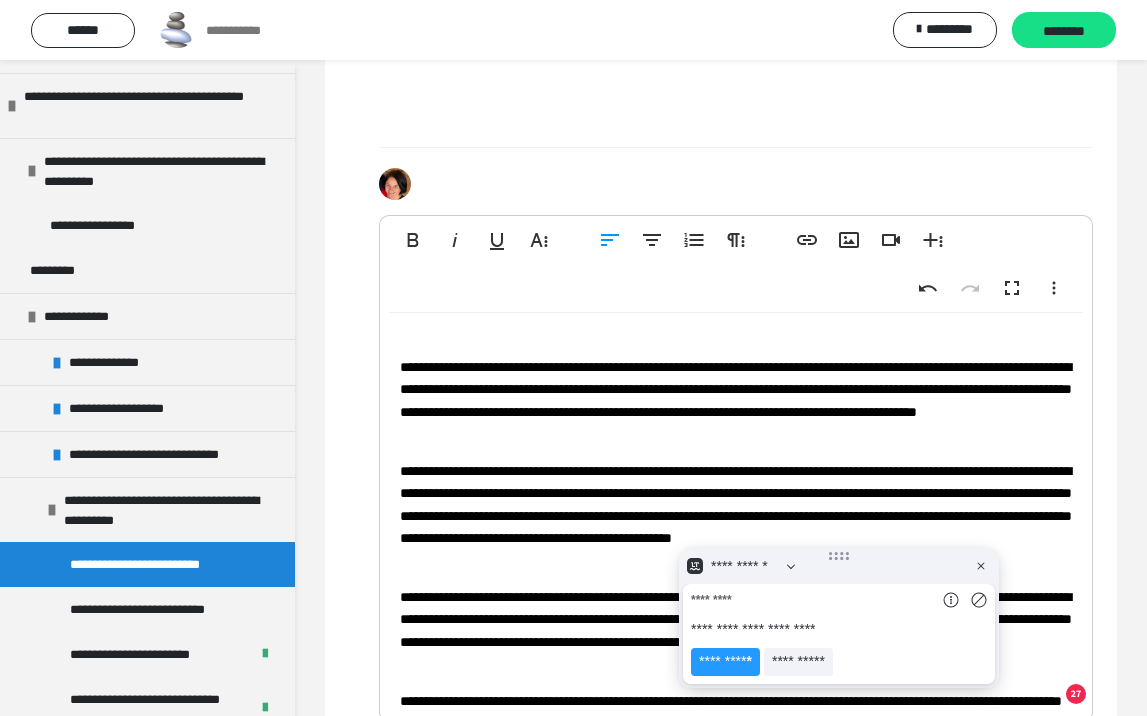 click on "**********" at bounding box center (736, 400) 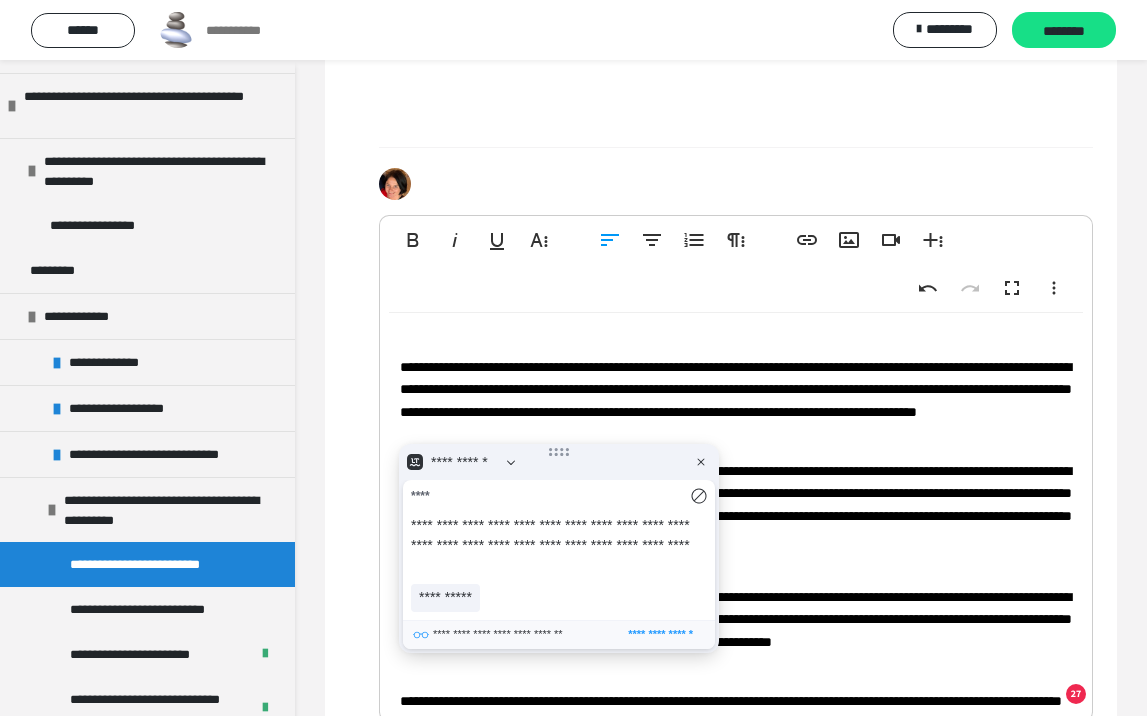 click on "**********" at bounding box center [736, 427] 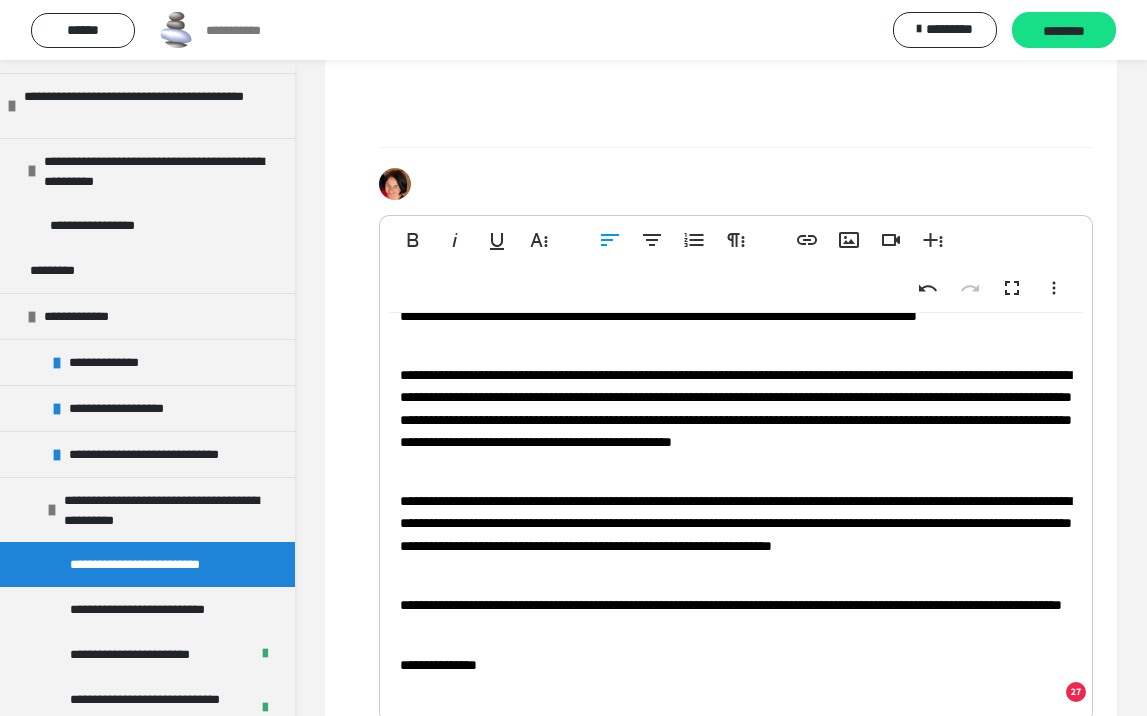 scroll, scrollTop: 363, scrollLeft: 0, axis: vertical 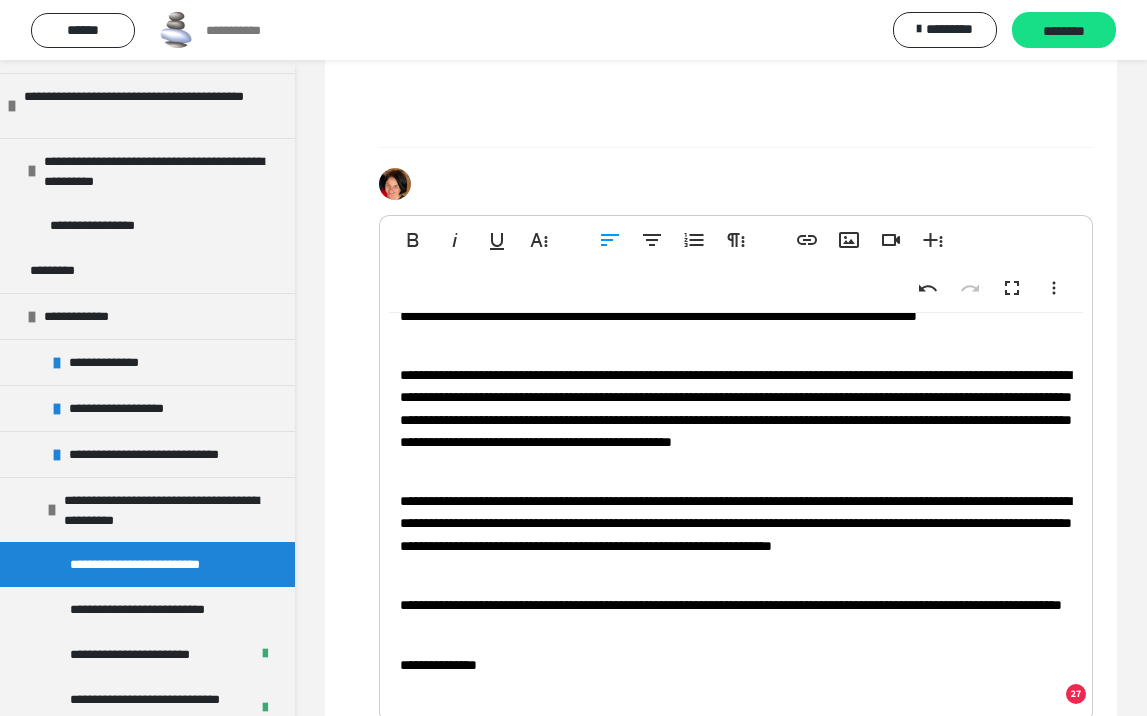 click on "**********" at bounding box center (736, 534) 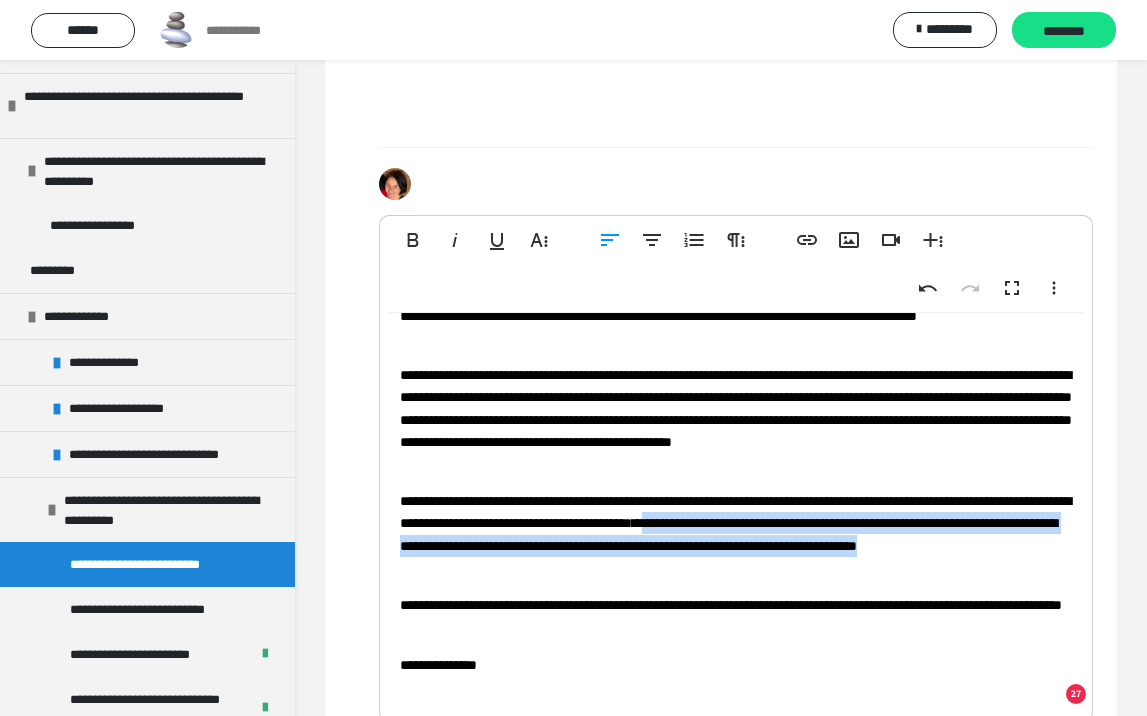 drag, startPoint x: 880, startPoint y: 526, endPoint x: 885, endPoint y: 569, distance: 43.289722 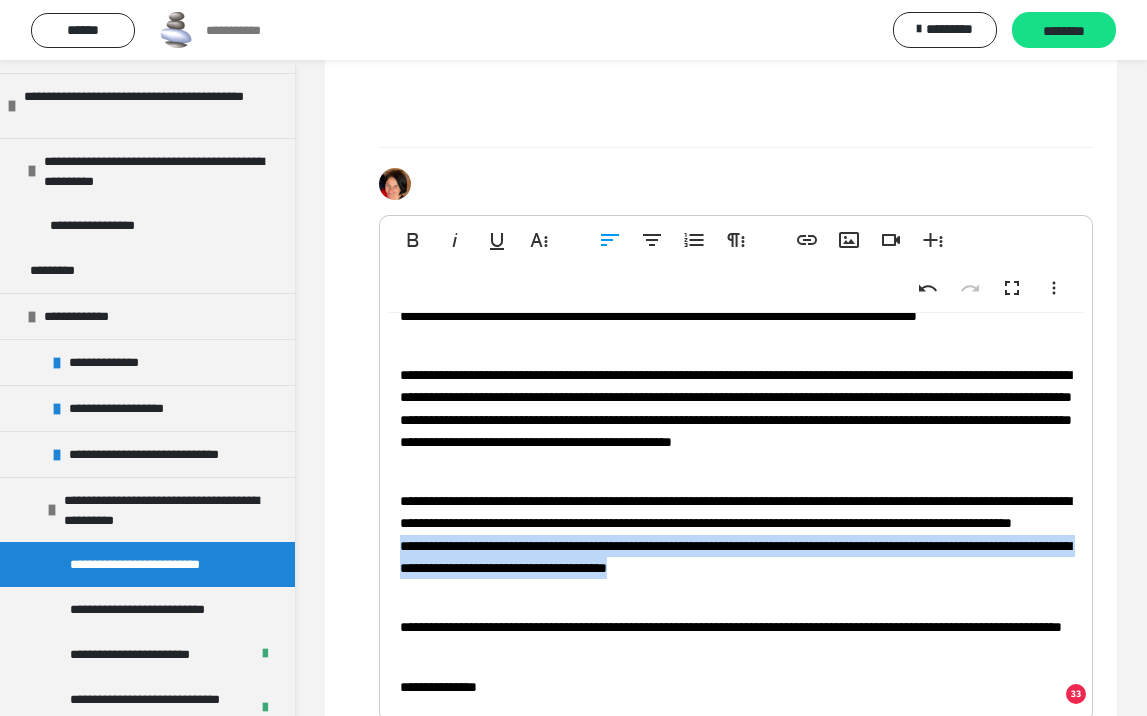 drag, startPoint x: 906, startPoint y: 590, endPoint x: 330, endPoint y: 564, distance: 576.5865 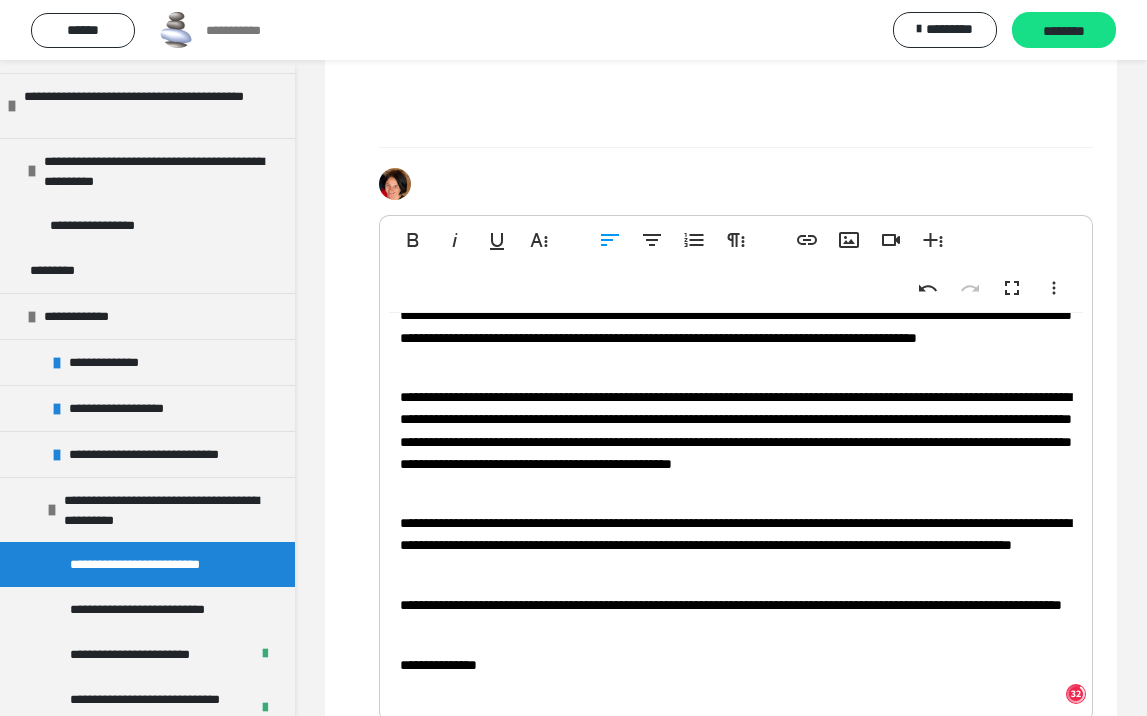 scroll, scrollTop: 341, scrollLeft: 0, axis: vertical 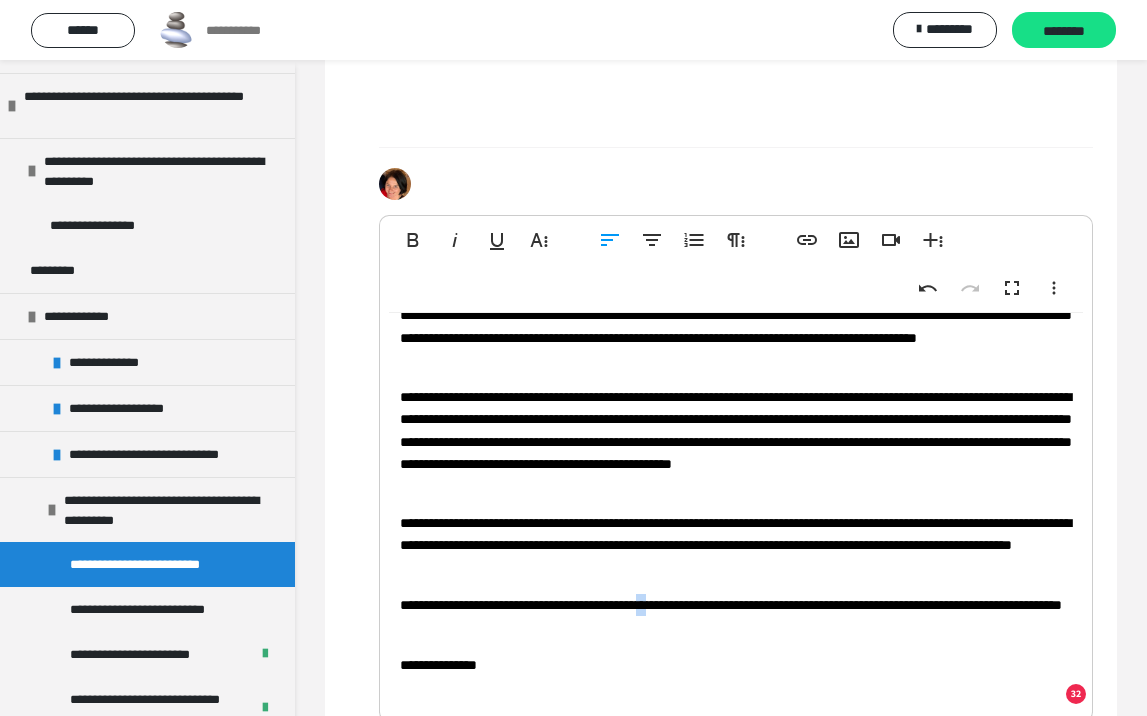 drag, startPoint x: 691, startPoint y: 600, endPoint x: 702, endPoint y: 601, distance: 11.045361 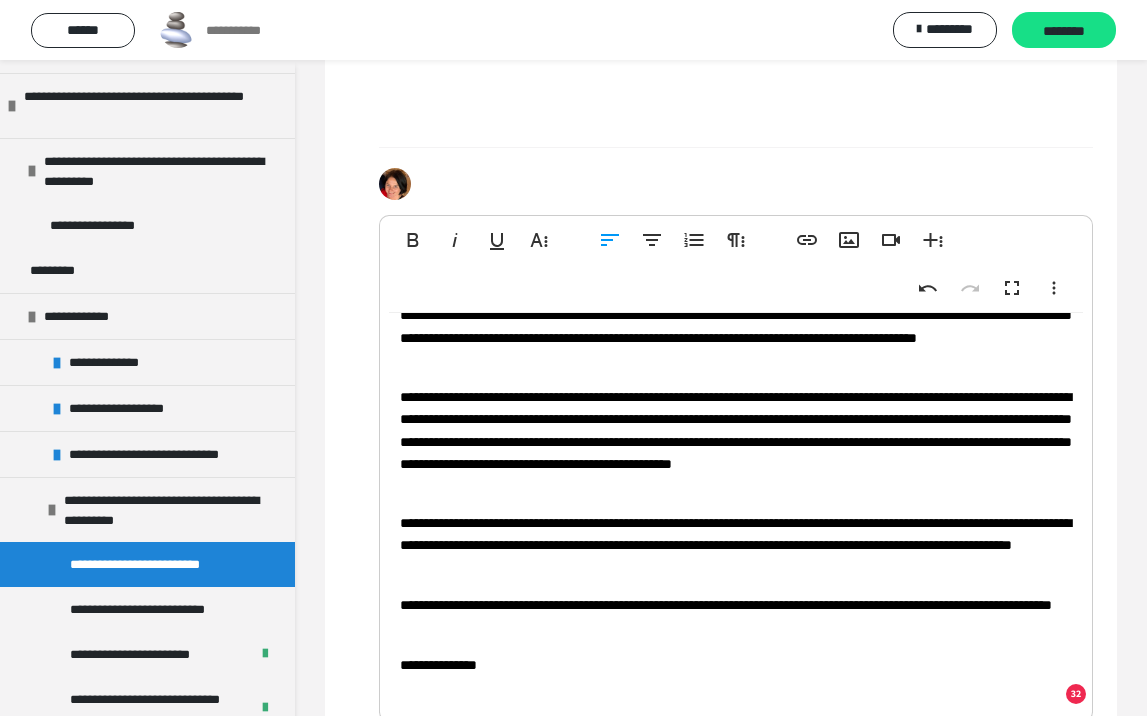 click on "**********" at bounding box center [736, 665] 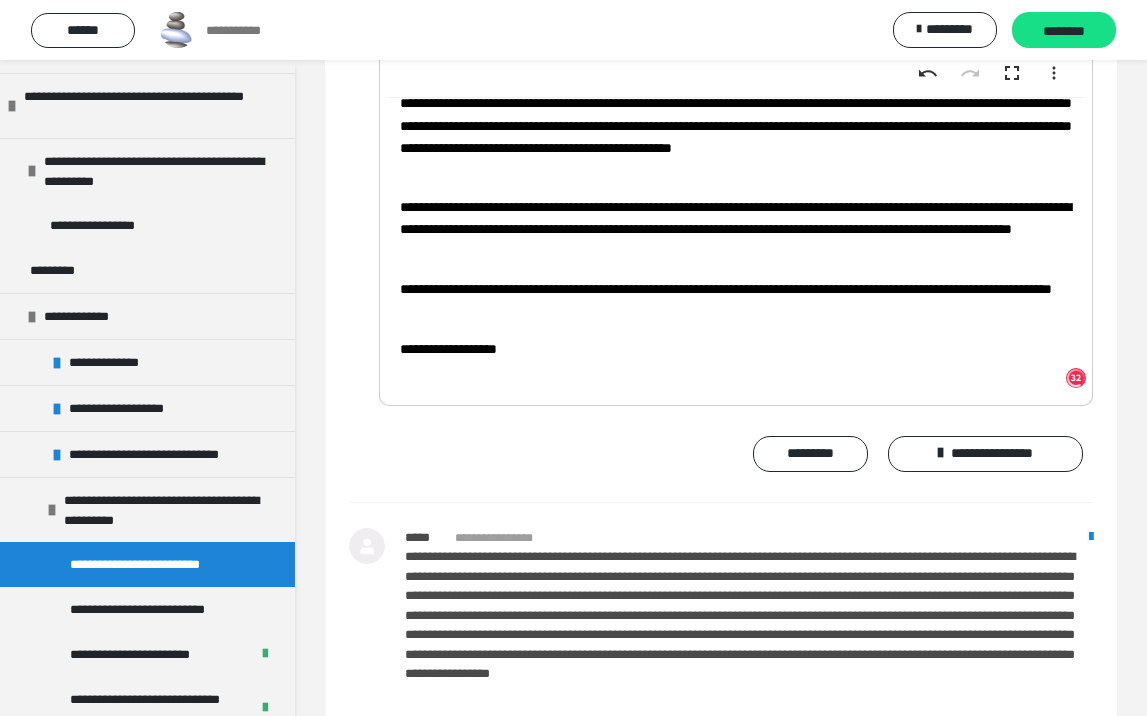scroll, scrollTop: 2307, scrollLeft: 0, axis: vertical 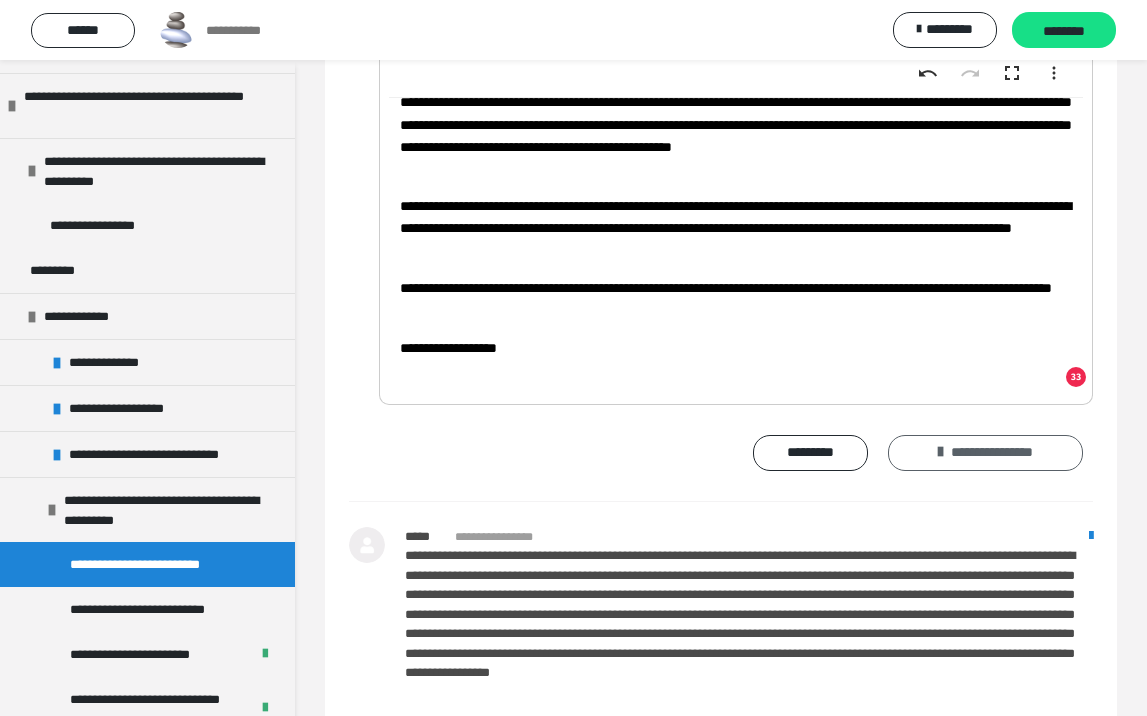 click on "**********" at bounding box center (985, 453) 